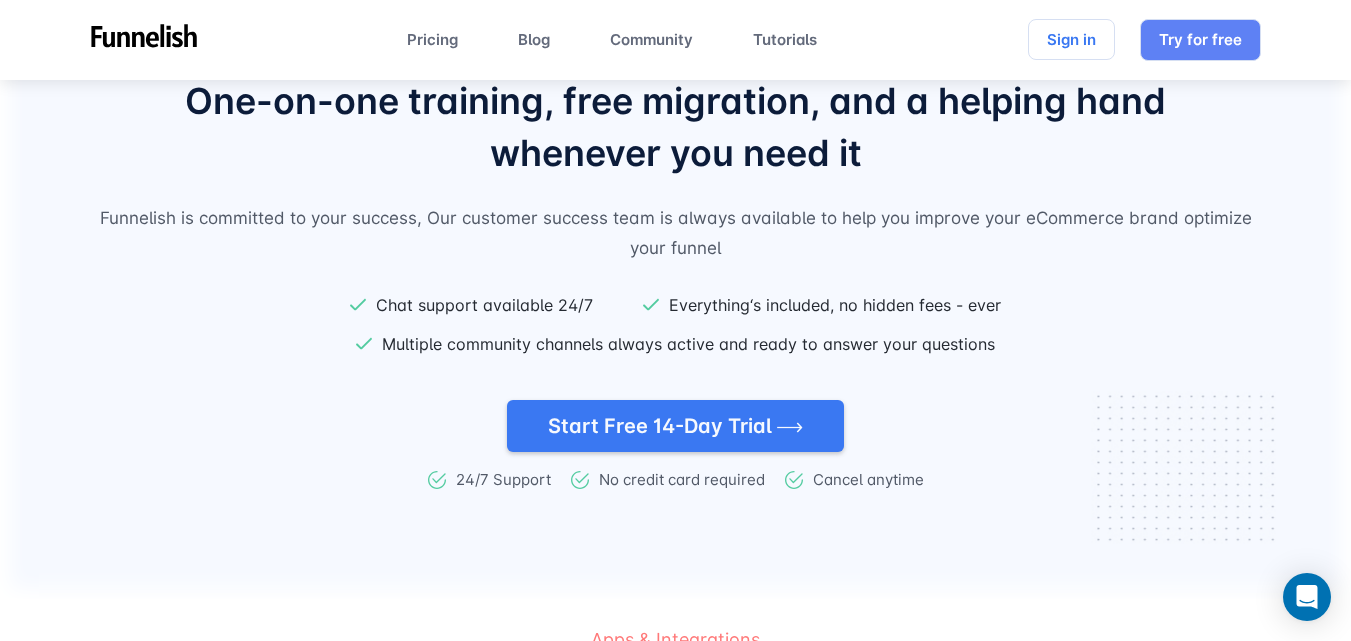 scroll, scrollTop: 3700, scrollLeft: 0, axis: vertical 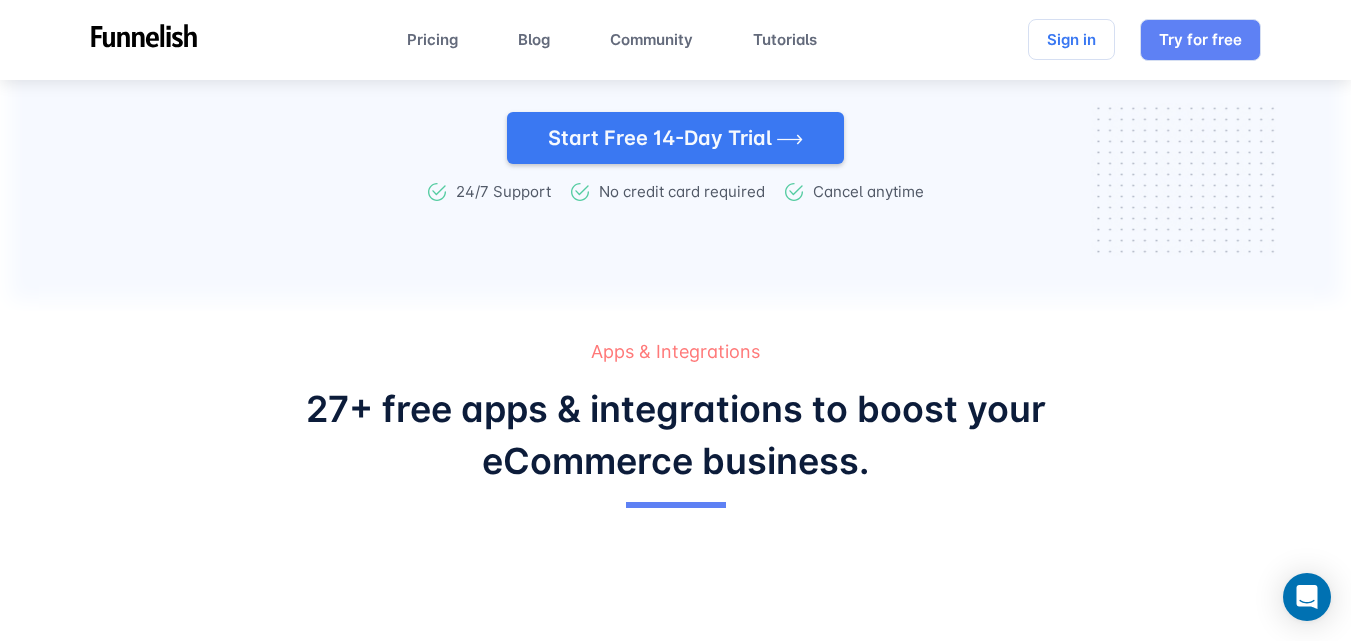 click on "Pricing   Blog   Community   Tutorials   Sign in   Try for free     Pricing   Blog   Community   Tutorials   Sign in   Try for free   Create High-Converting eCommerce Sales Funnels
Build high performance eCommerce sales funnels to increase your conversion rate,
automate fulfillment, market to customers, and so much more!
Start Free 14-Day Trial
24/7 Support
No credit card required
Cancel anytime
Click for sound
@keyframes VOLUME_SMALL_WAVE_FLASH {
0% { opacity: 0; }
33% { opacity: 1; }
66% { opacity: 1; }
100% { opacity: 0; }
}
@keyframes VOLUME_LARGE_WAVE_FLASH {
0% { opacity: 0; }
33% { opacity: 1; }
66% { opacity: 1; }
100% { opacity: 0; }
}
.volume__small-wave {
animation: VOLUME_SMALL_WAVE_FLASH 2s infinite;
opacity: 0;
}
.volume__large-wave {
animation: VOLUME_LARGE_WAVE_FLASH 2s infinite .3s;
opacity: 0;
}" at bounding box center (675, 2146) 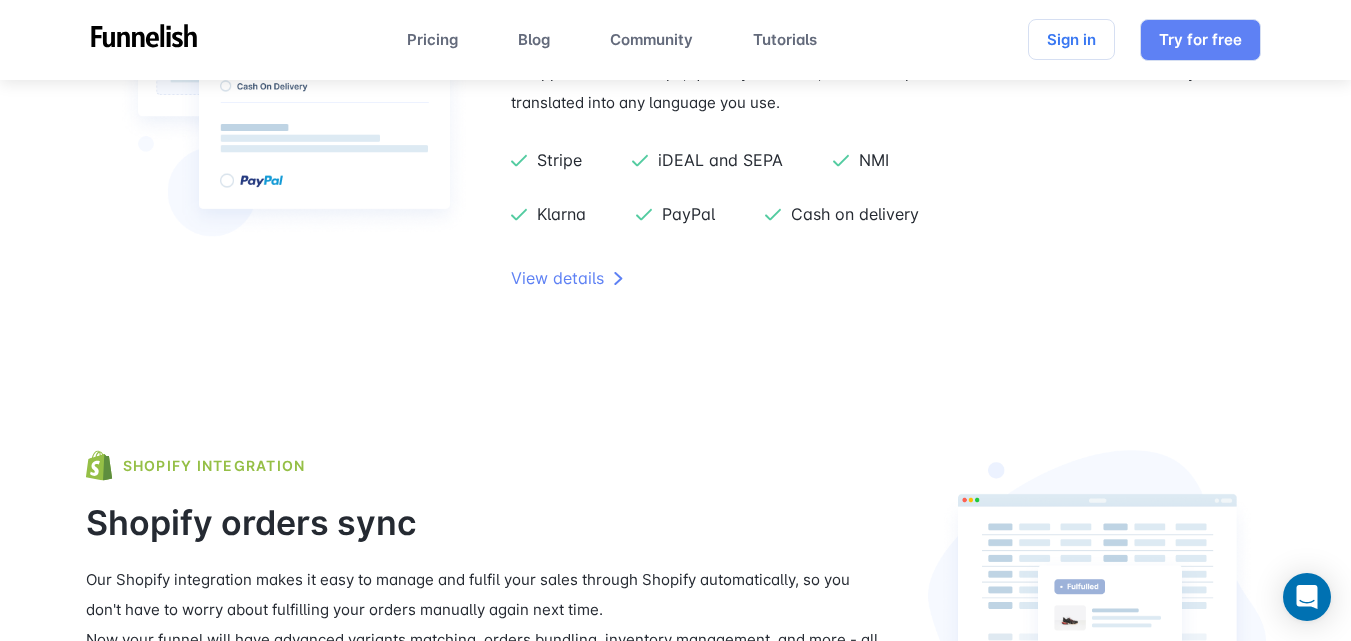 scroll, scrollTop: 4200, scrollLeft: 0, axis: vertical 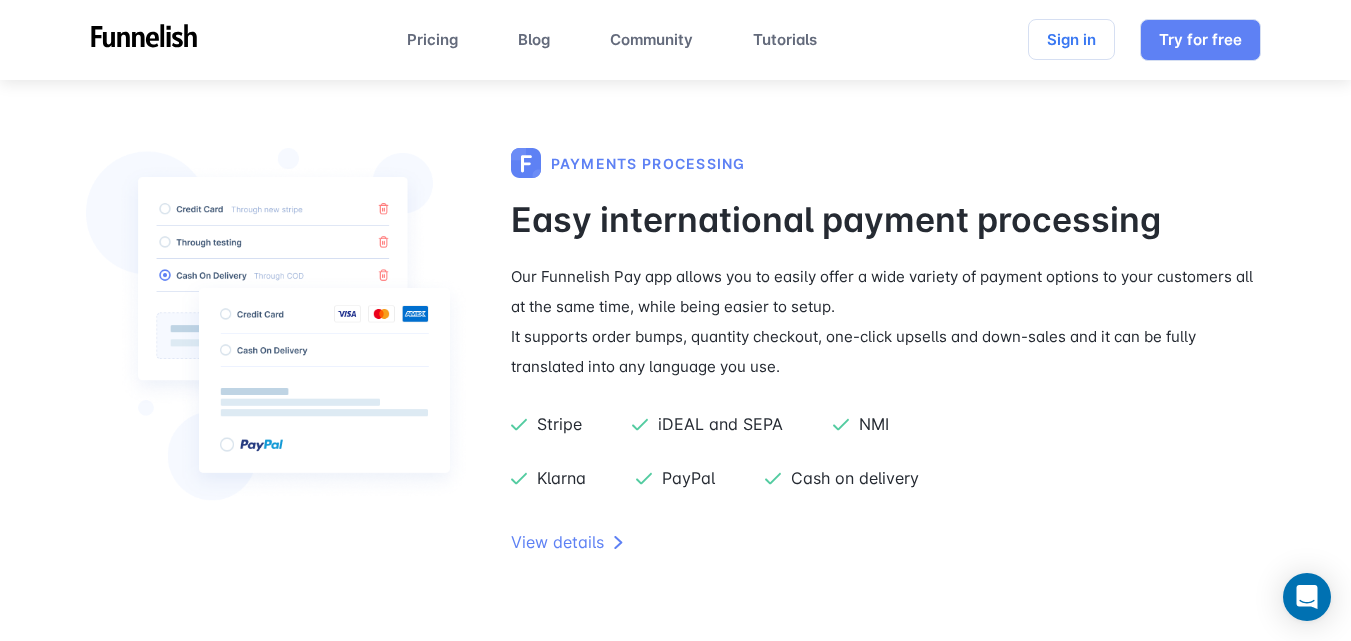 click on "Payments Processing    Easy international payment processing    Our Funnelish Pay app allows you to easily offer a wide variety of payment options to your
customers all at the same time, while being easier to setup.
It supports order bumps, quantity checkout, one-click upsells and down-sales and it can be fully translated into any language you use.     Stripe   iDEAL and SEPA   NMI   Klarna   PayPal   Cash on delivery   View details" at bounding box center [676, 361] 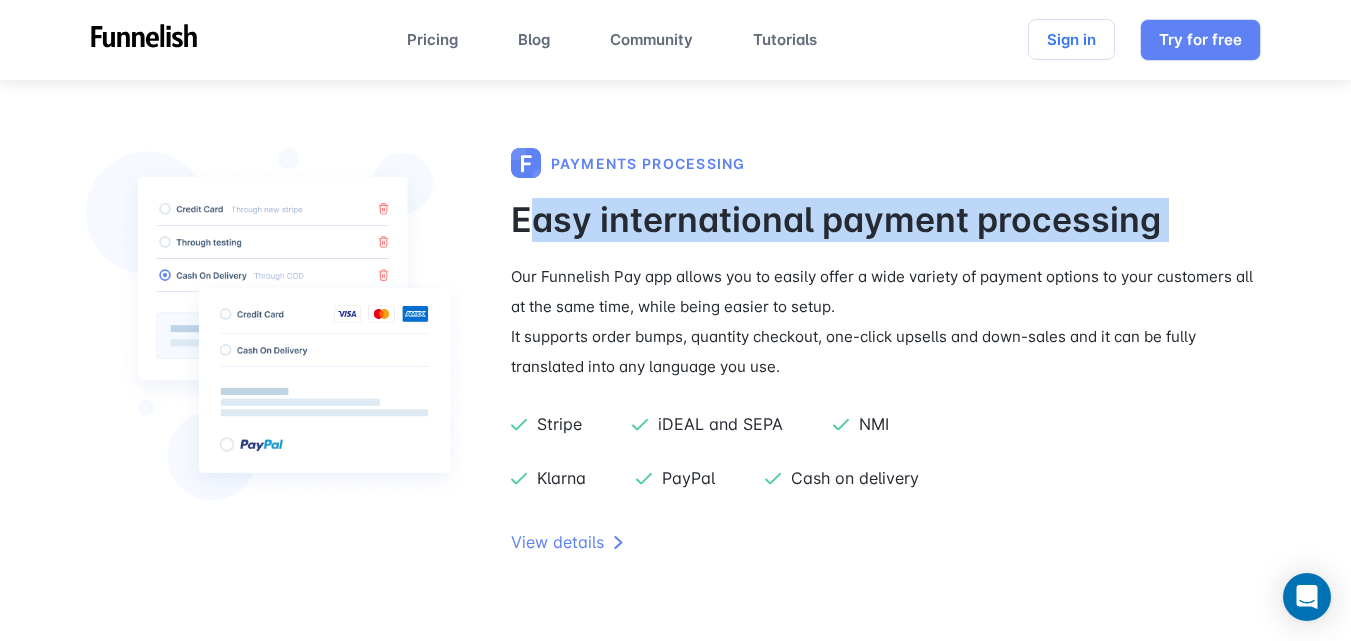 click on "Easy international payment processing" at bounding box center [888, 220] 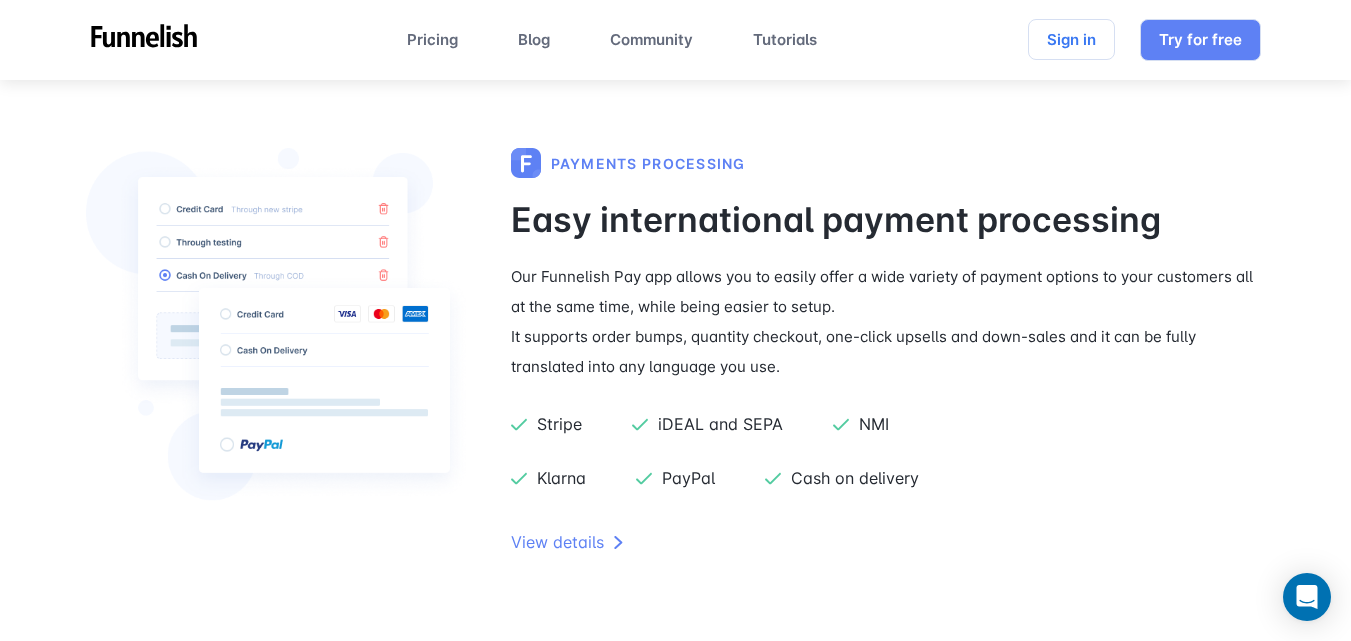 click on "Our Funnelish Pay app allows you to easily offer a wide variety of payment options to your
customers all at the same time, while being easier to setup." at bounding box center [888, 292] 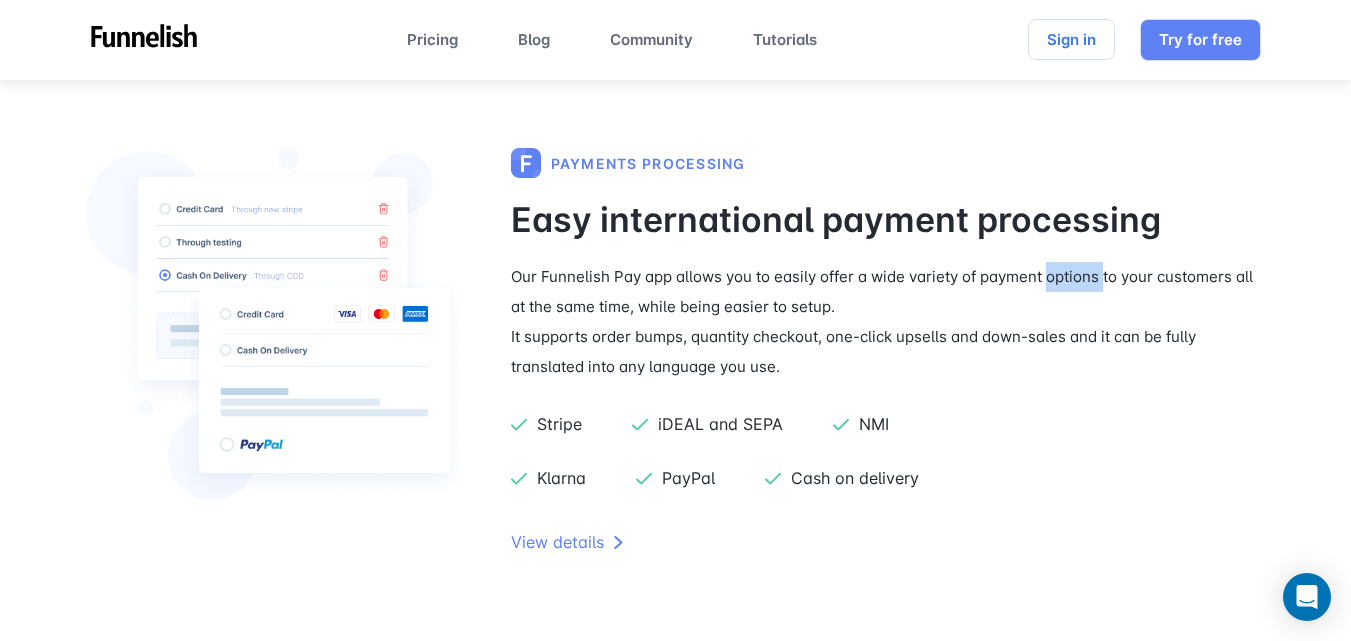 click on "Our Funnelish Pay app allows you to easily offer a wide variety of payment options to your
customers all at the same time, while being easier to setup." at bounding box center [888, 292] 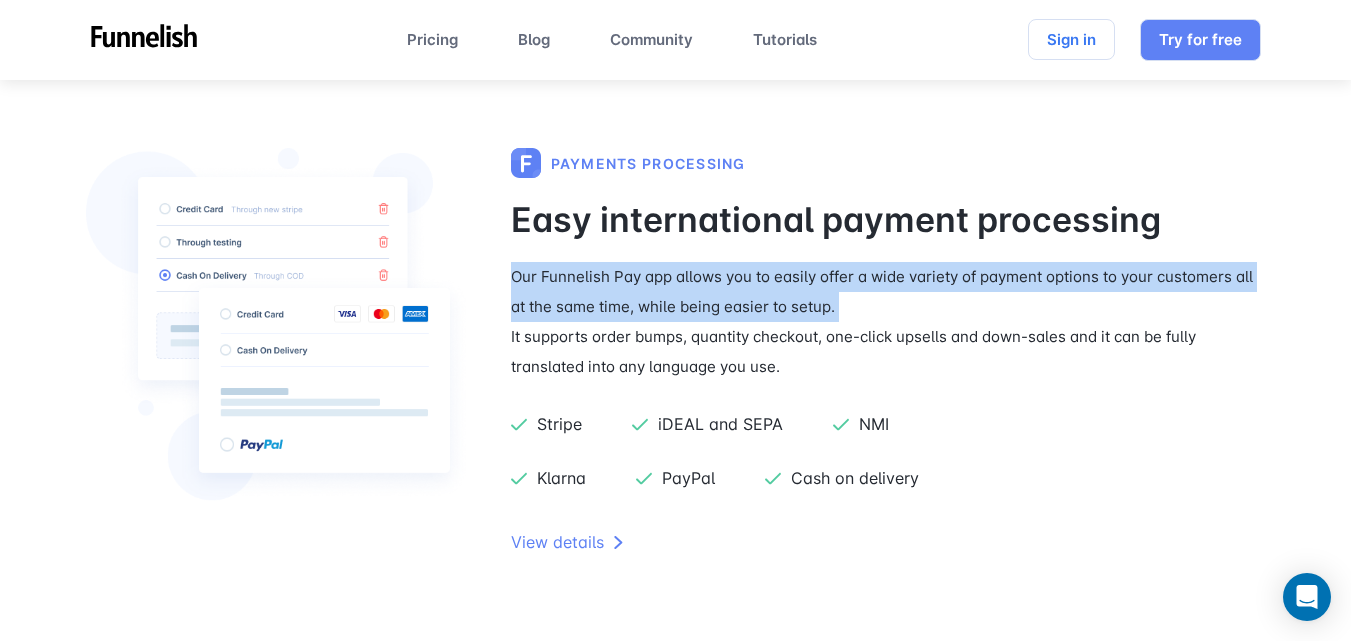 click on "Our Funnelish Pay app allows you to easily offer a wide variety of payment options to your
customers all at the same time, while being easier to setup." at bounding box center (888, 292) 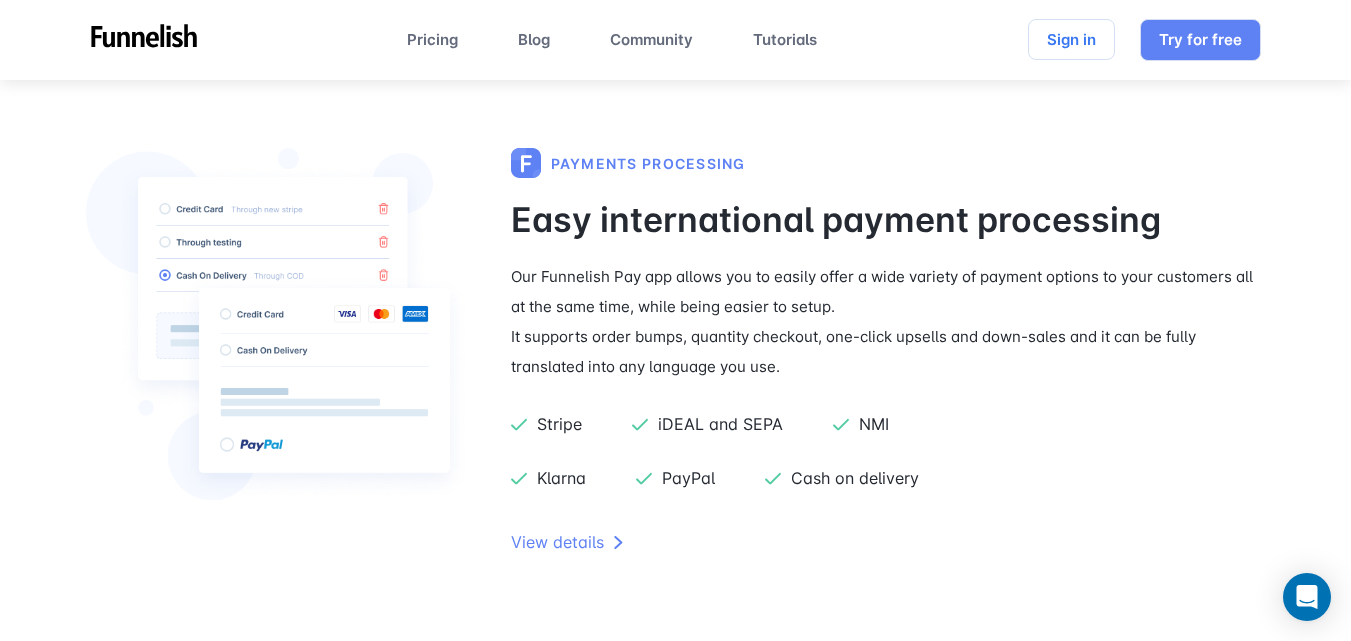 click on "It supports order bumps, quantity checkout, one-click upsells and down-sales and it can be fully translated into any language you use." at bounding box center [888, 352] 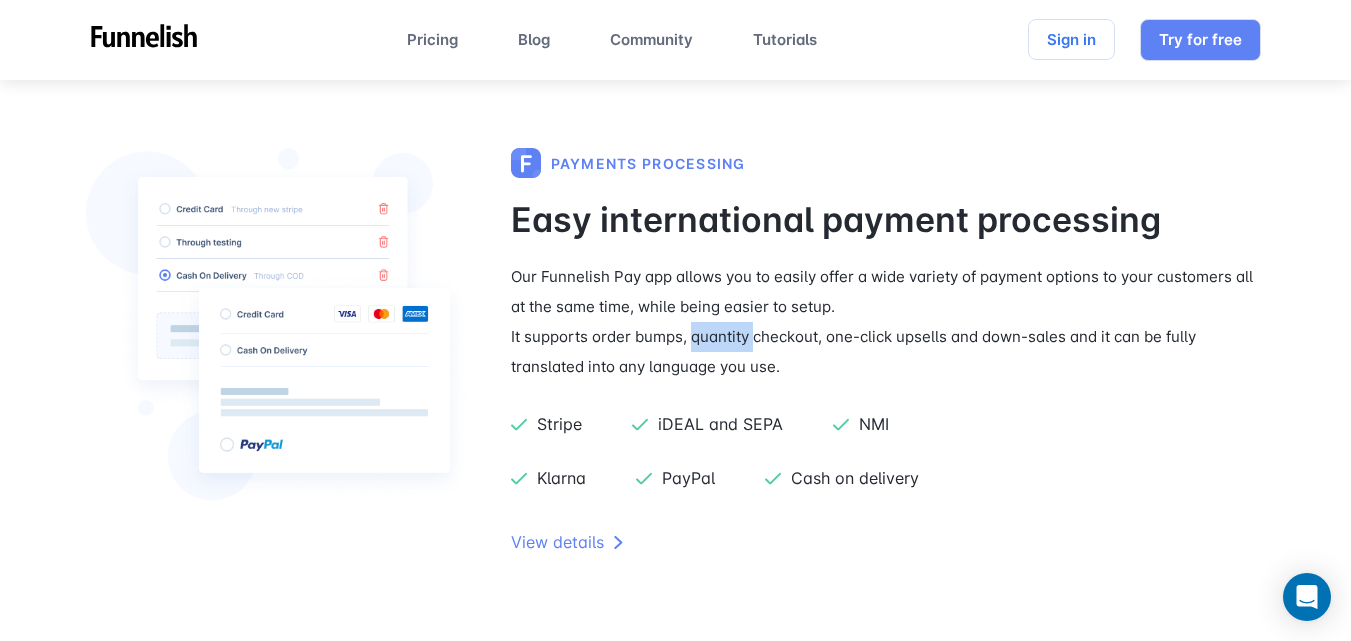 click on "It supports order bumps, quantity checkout, one-click upsells and down-sales and it can be fully translated into any language you use." at bounding box center (888, 352) 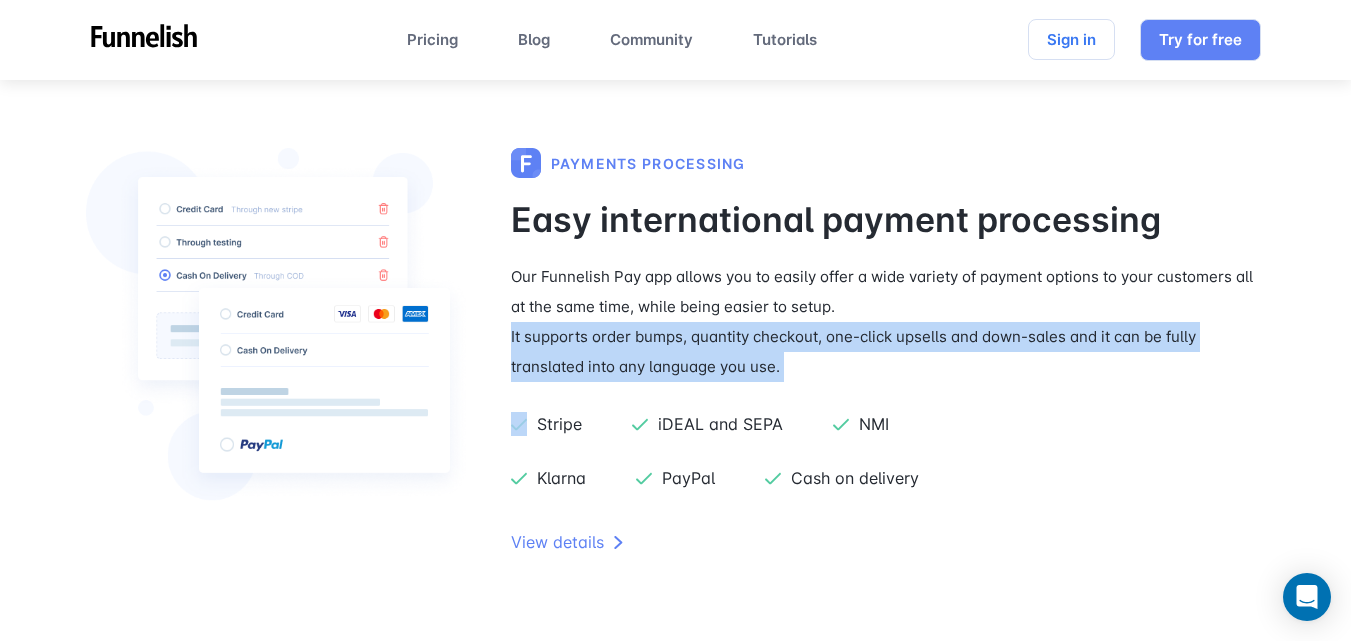 click on "It supports order bumps, quantity checkout, one-click upsells and down-sales and it can be fully translated into any language you use." at bounding box center [888, 352] 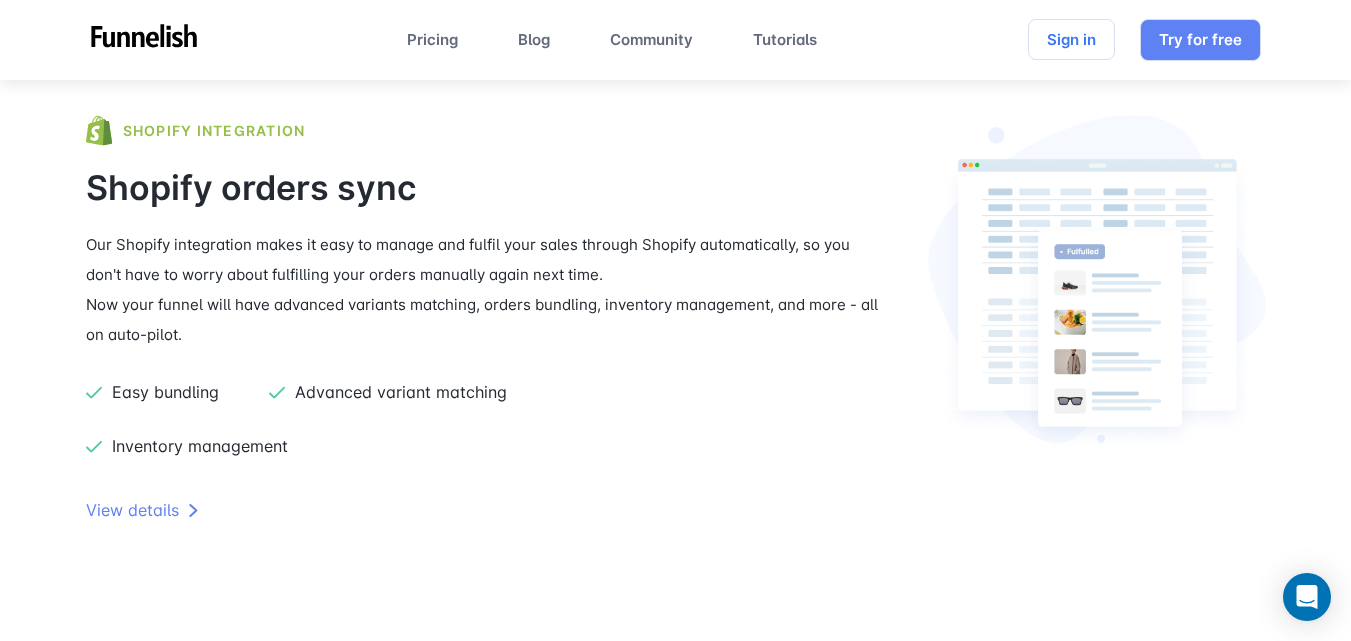 scroll, scrollTop: 4800, scrollLeft: 0, axis: vertical 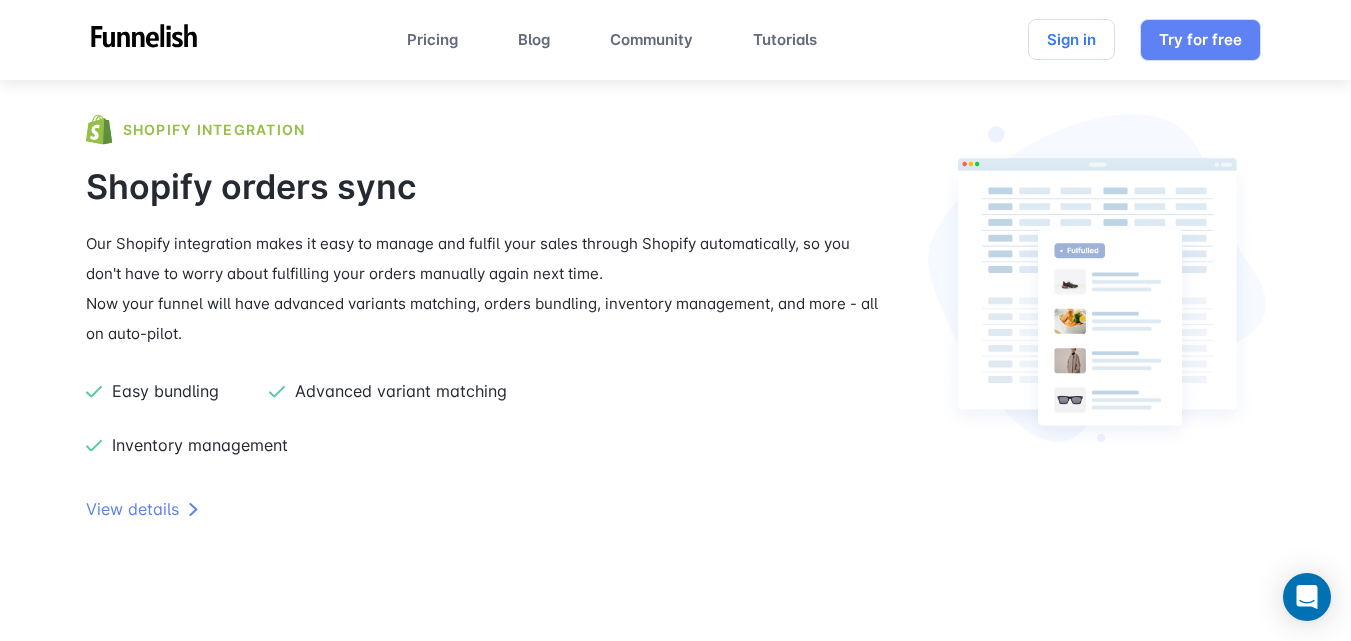 click on "Now your funnel will have advanced variants matching, orders bundling, inventory management,
and more - all on auto-pilot." at bounding box center (487, 319) 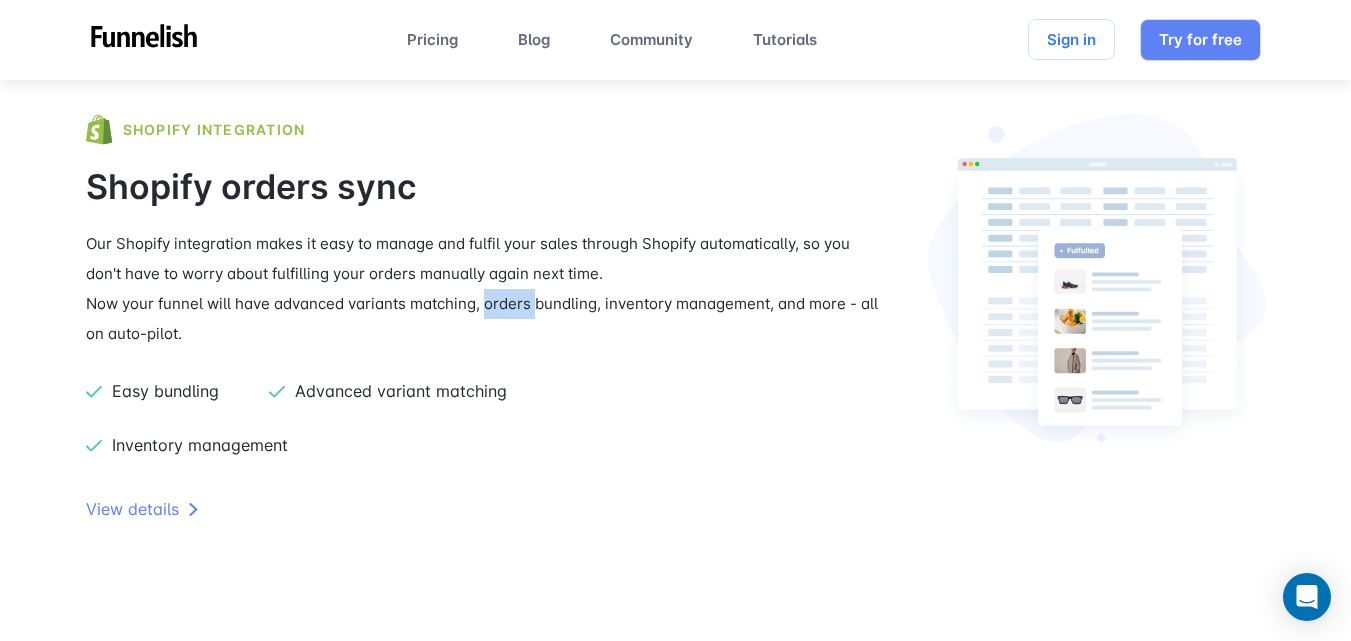 click on "Now your funnel will have advanced variants matching, orders bundling, inventory management,
and more - all on auto-pilot." at bounding box center (487, 319) 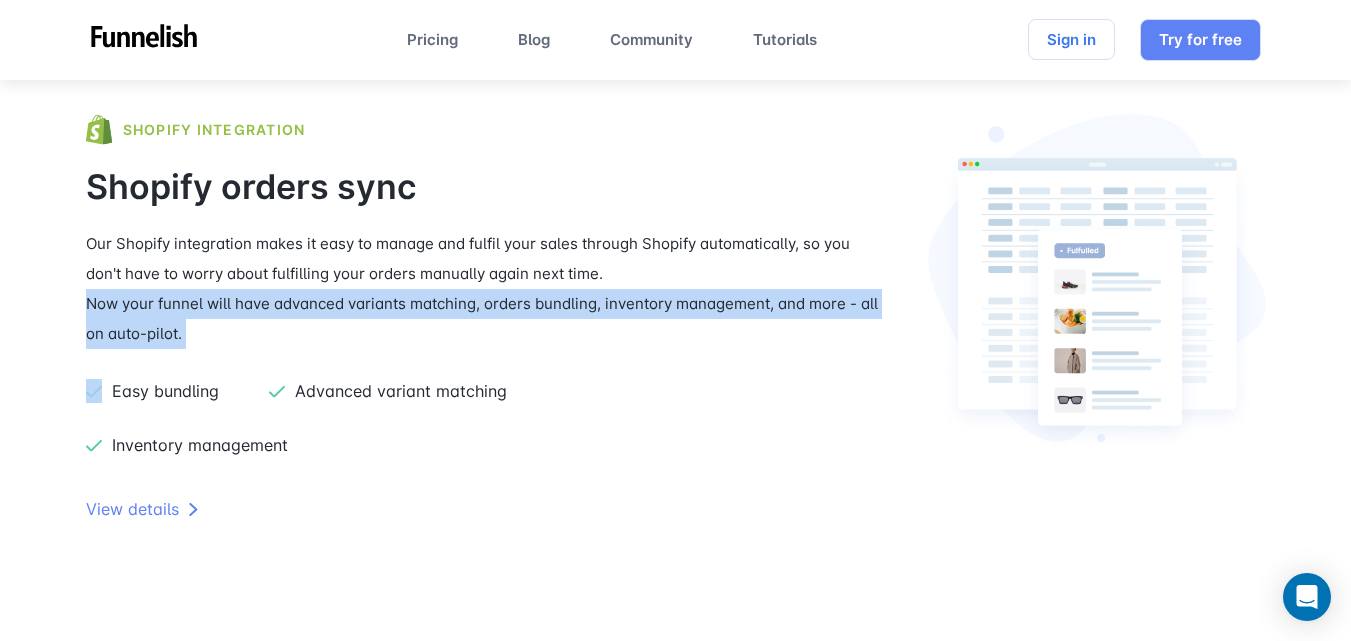 click on "Now your funnel will have advanced variants matching, orders bundling, inventory management,
and more - all on auto-pilot." at bounding box center [487, 319] 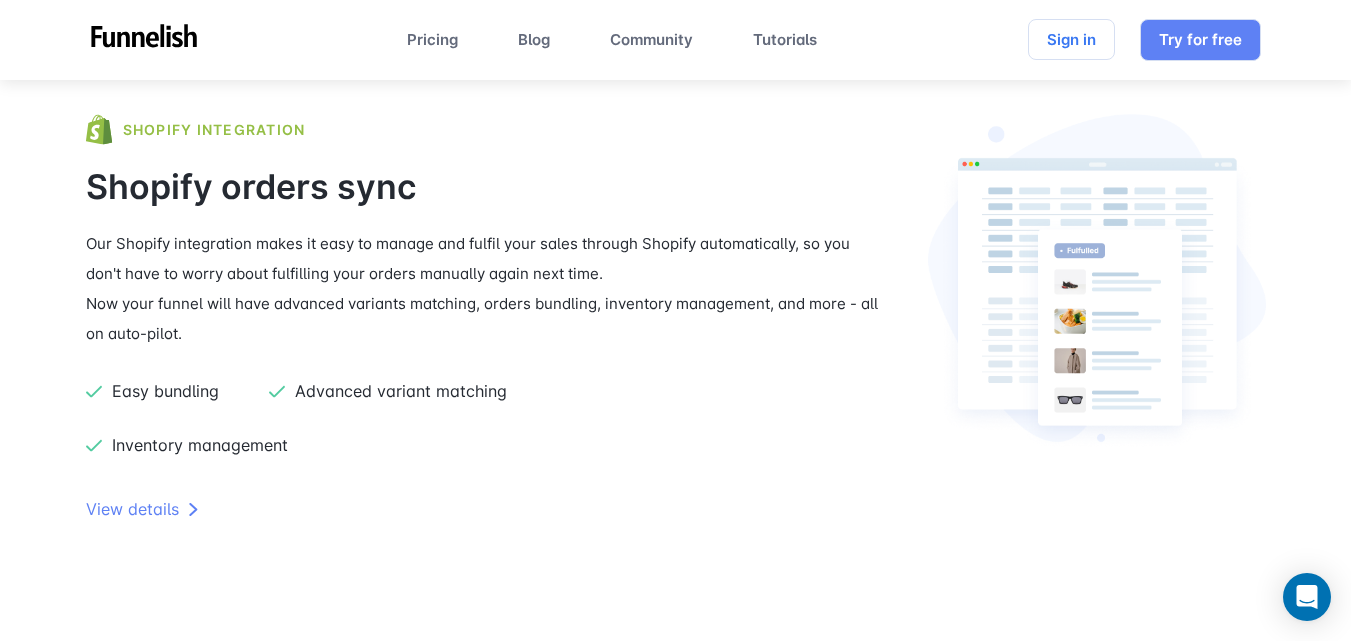 click on "Our Shopify integration makes it easy to manage and fulfil your sales through Shopify automatically,
so you don't have to worry about fulfilling your orders manually again next time." at bounding box center [487, 259] 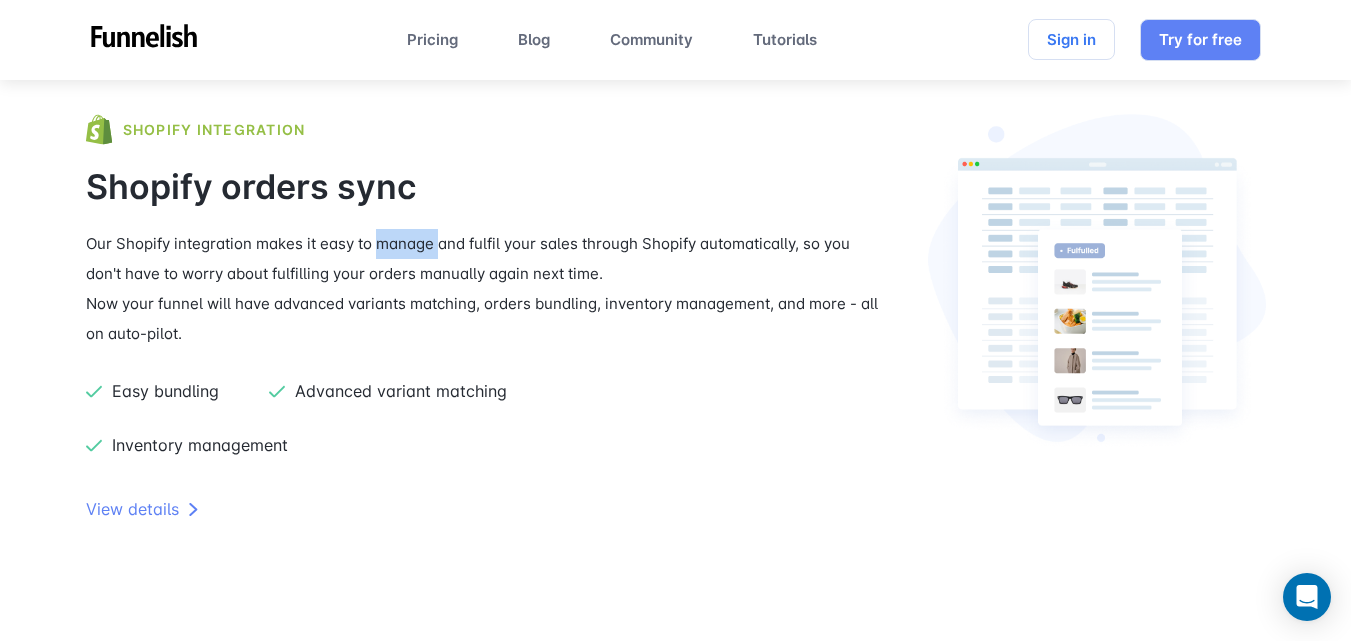 click on "Our Shopify integration makes it easy to manage and fulfil your sales through Shopify automatically,
so you don't have to worry about fulfilling your orders manually again next time." at bounding box center (487, 259) 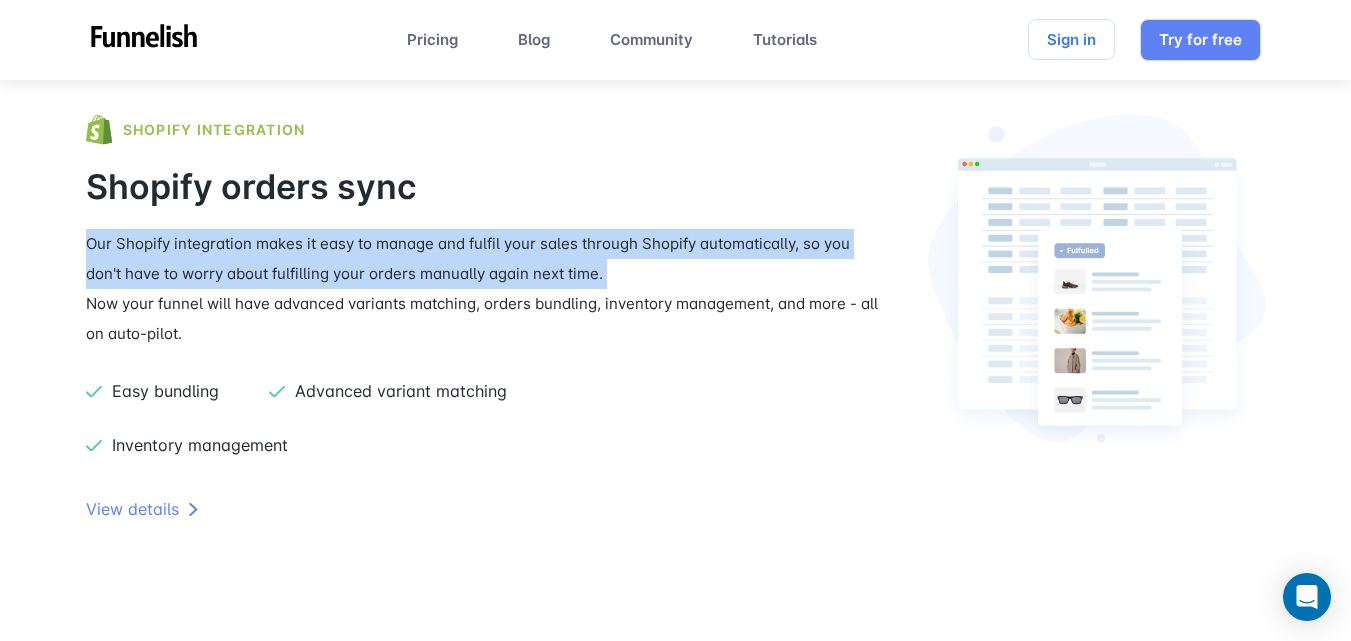 click on "Our Shopify integration makes it easy to manage and fulfil your sales through Shopify automatically,
so you don't have to worry about fulfilling your orders manually again next time." at bounding box center [487, 259] 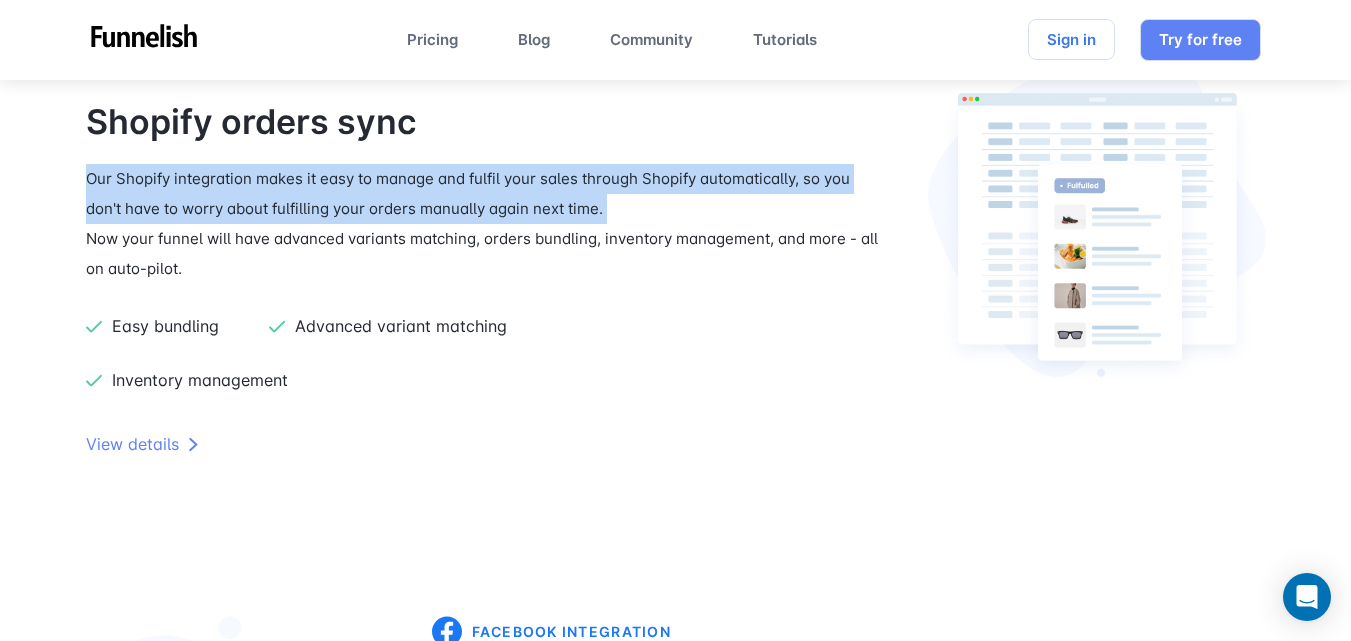 scroll, scrollTop: 4900, scrollLeft: 0, axis: vertical 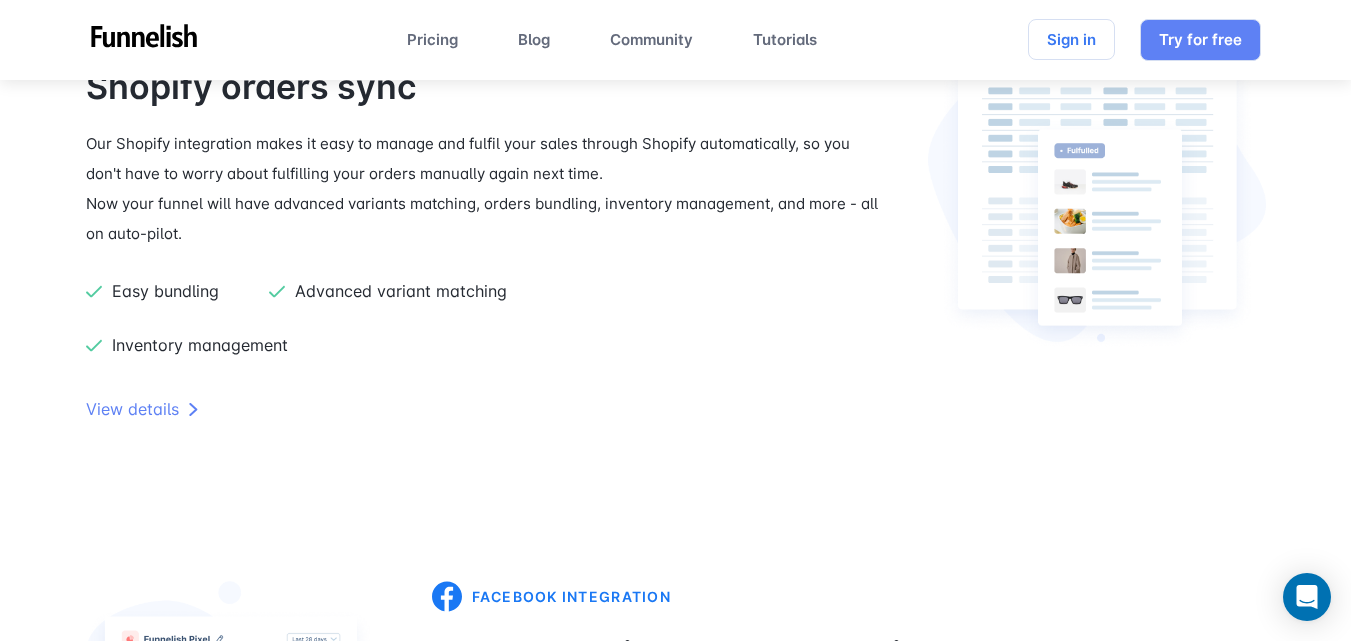 click on "Now your funnel will have advanced variants matching, orders bundling, inventory management,
and more - all on auto-pilot." at bounding box center (487, 219) 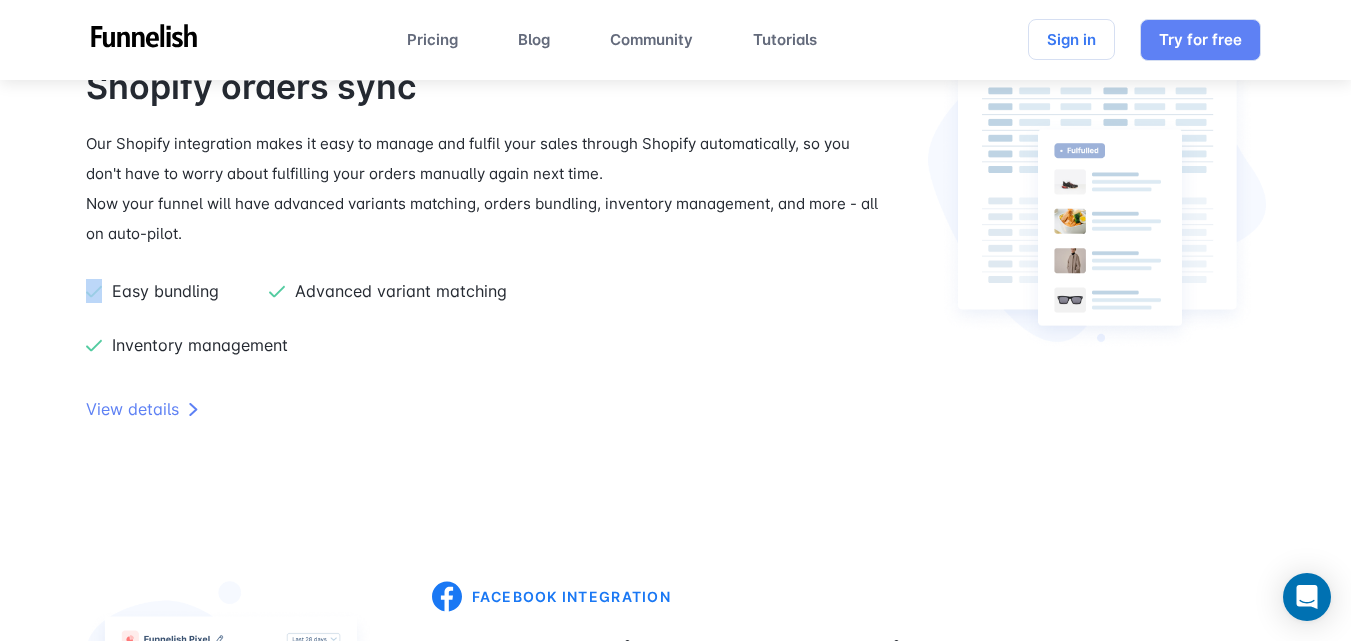 click on "Now your funnel will have advanced variants matching, orders bundling, inventory management,
and more - all on auto-pilot." at bounding box center [487, 219] 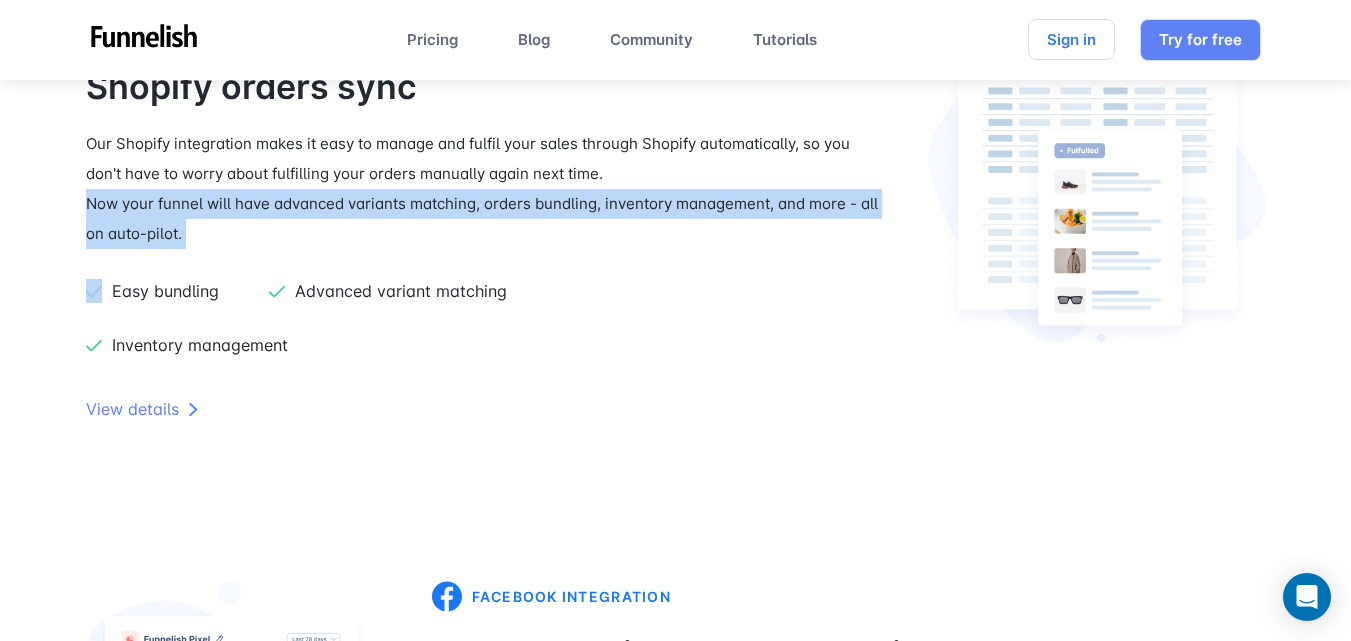 click on "Now your funnel will have advanced variants matching, orders bundling, inventory management,
and more - all on auto-pilot." at bounding box center [487, 219] 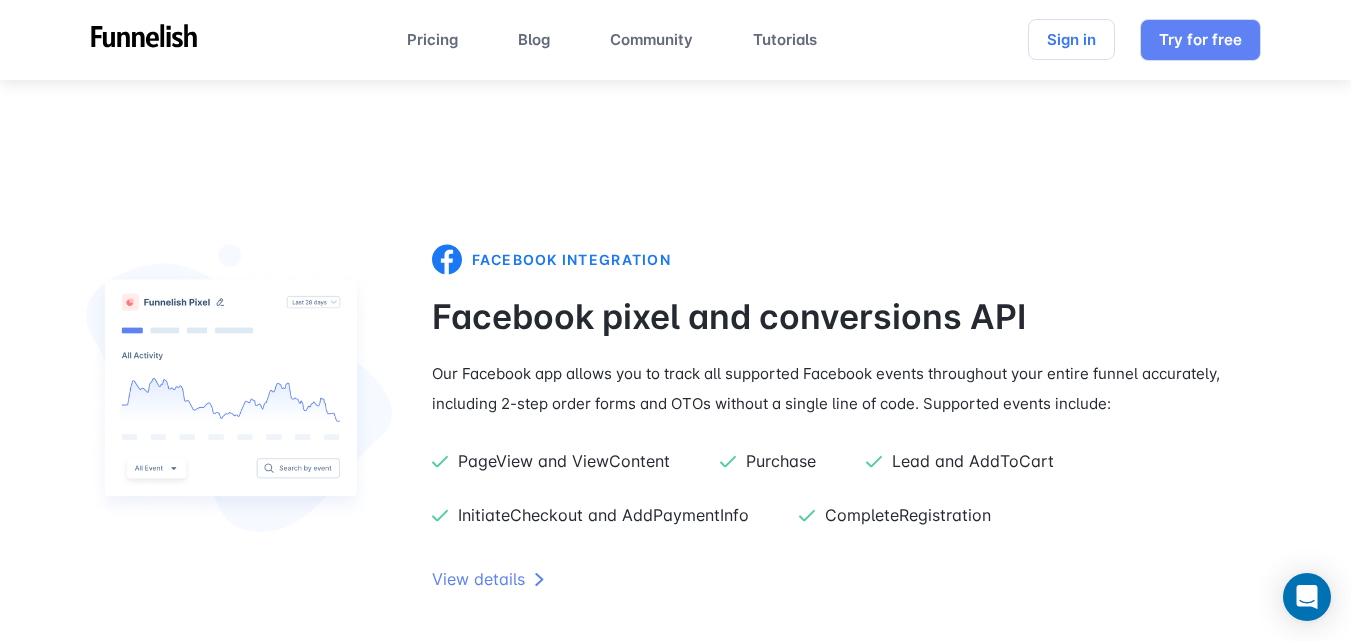 scroll, scrollTop: 5200, scrollLeft: 0, axis: vertical 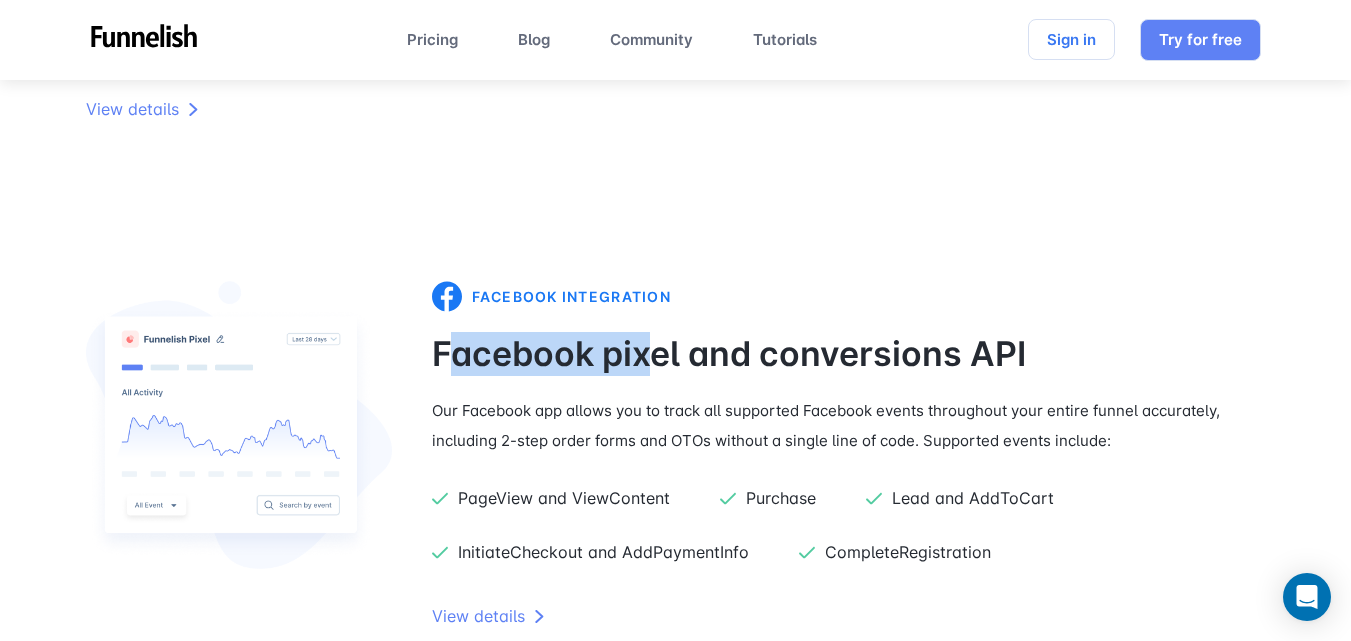 drag, startPoint x: 507, startPoint y: 347, endPoint x: 999, endPoint y: 351, distance: 492.01627 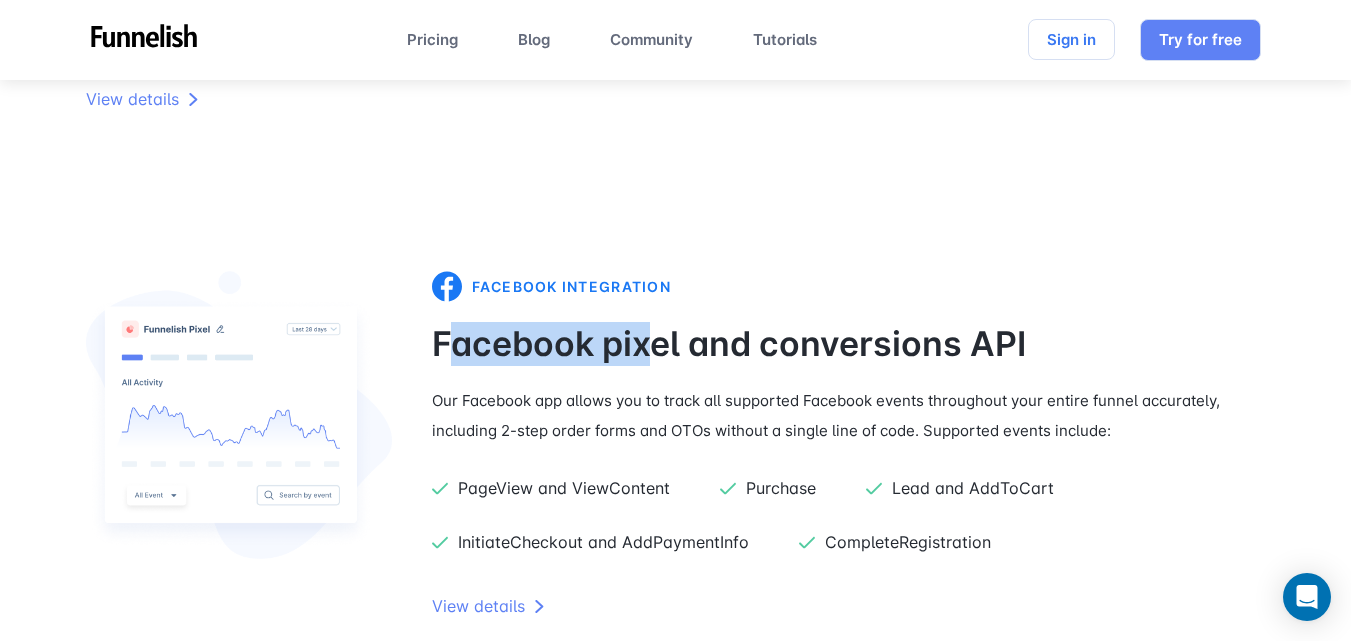 scroll, scrollTop: 5200, scrollLeft: 0, axis: vertical 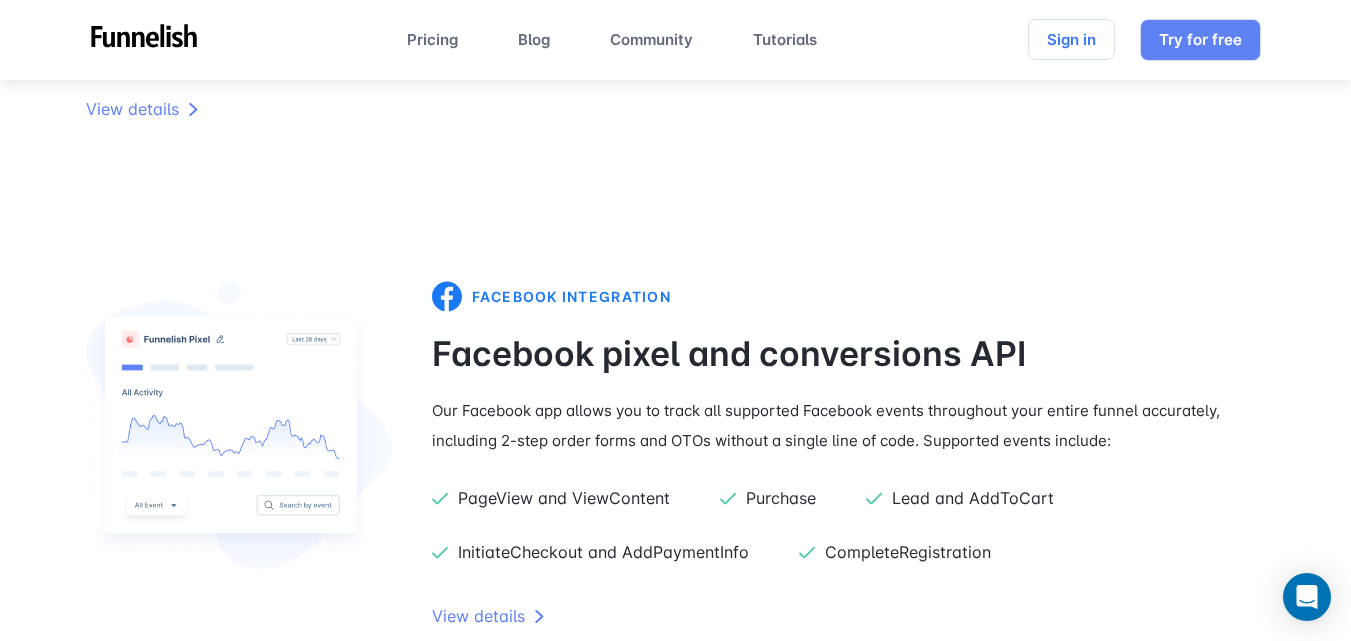 click on "Facebook pixel and conversions API" at bounding box center [849, 354] 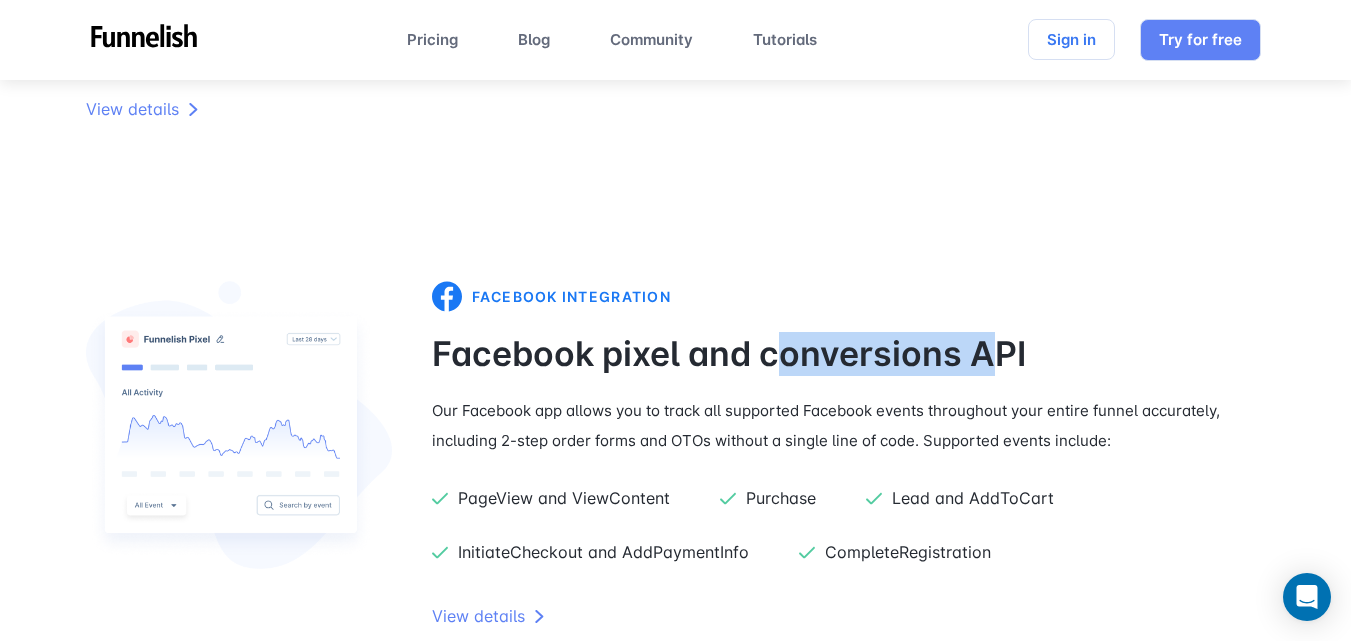 click on "Facebook pixel and conversions API" at bounding box center [849, 354] 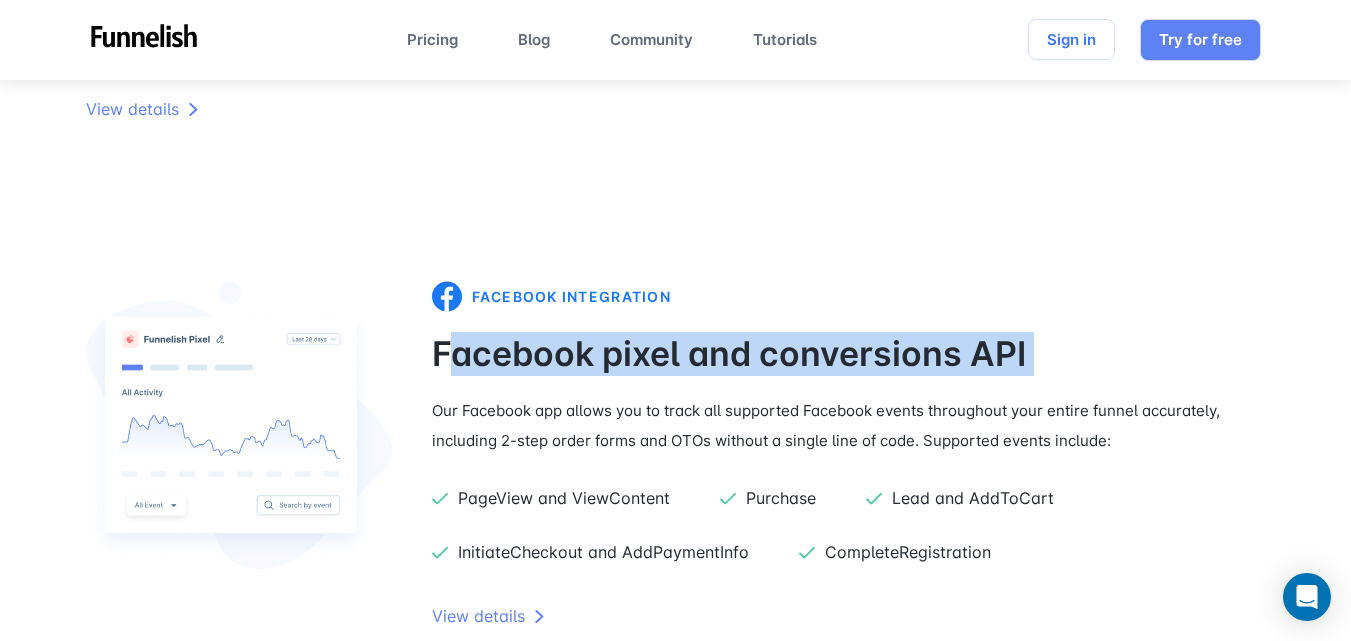 click on "Facebook pixel and conversions API" at bounding box center [849, 354] 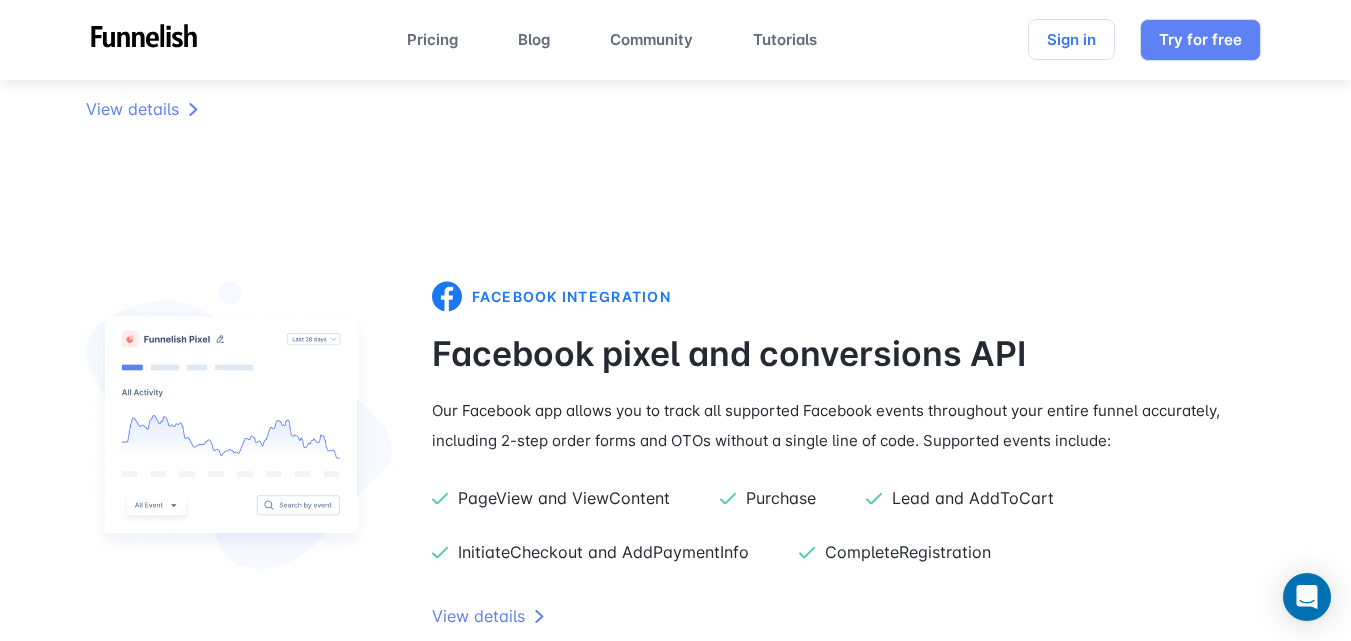 click on "Our Facebook app allows you to track all supported Facebook events throughout your entire funnel accurately,
including 2-step order forms and OTOs without a single line of code. Supported events include:" at bounding box center (849, 426) 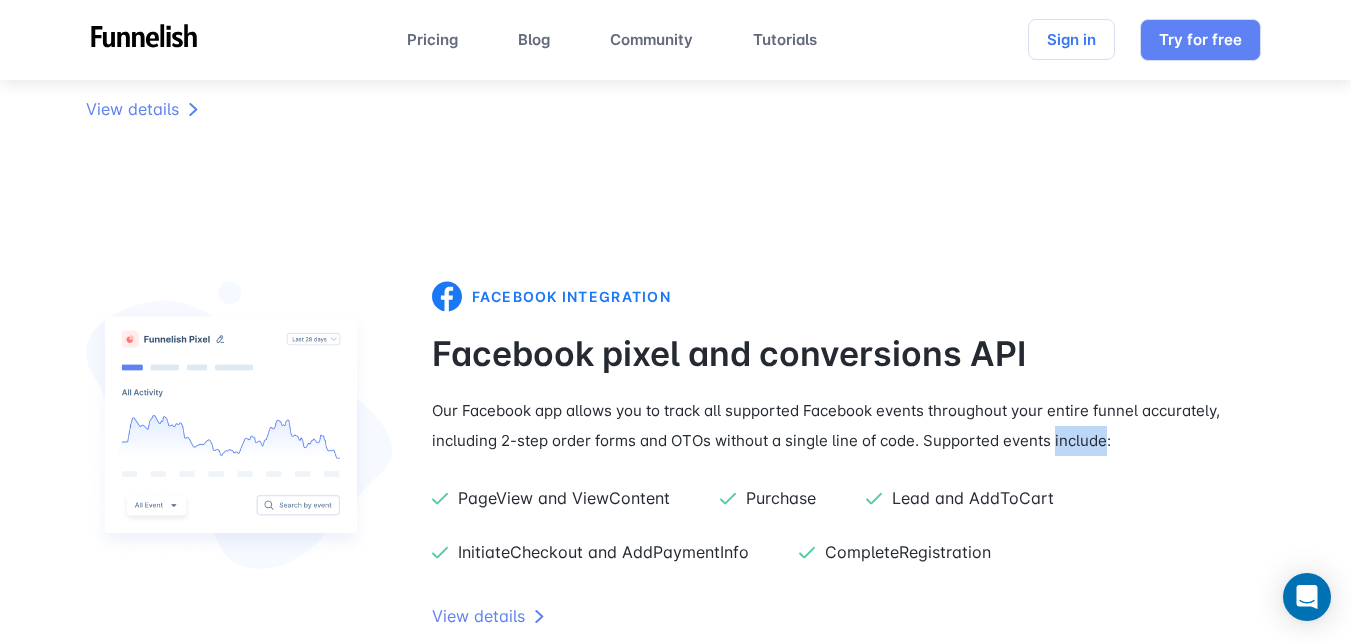 click on "Our Facebook app allows you to track all supported Facebook events throughout your entire funnel accurately,
including 2-step order forms and OTOs without a single line of code. Supported events include:" at bounding box center (849, 426) 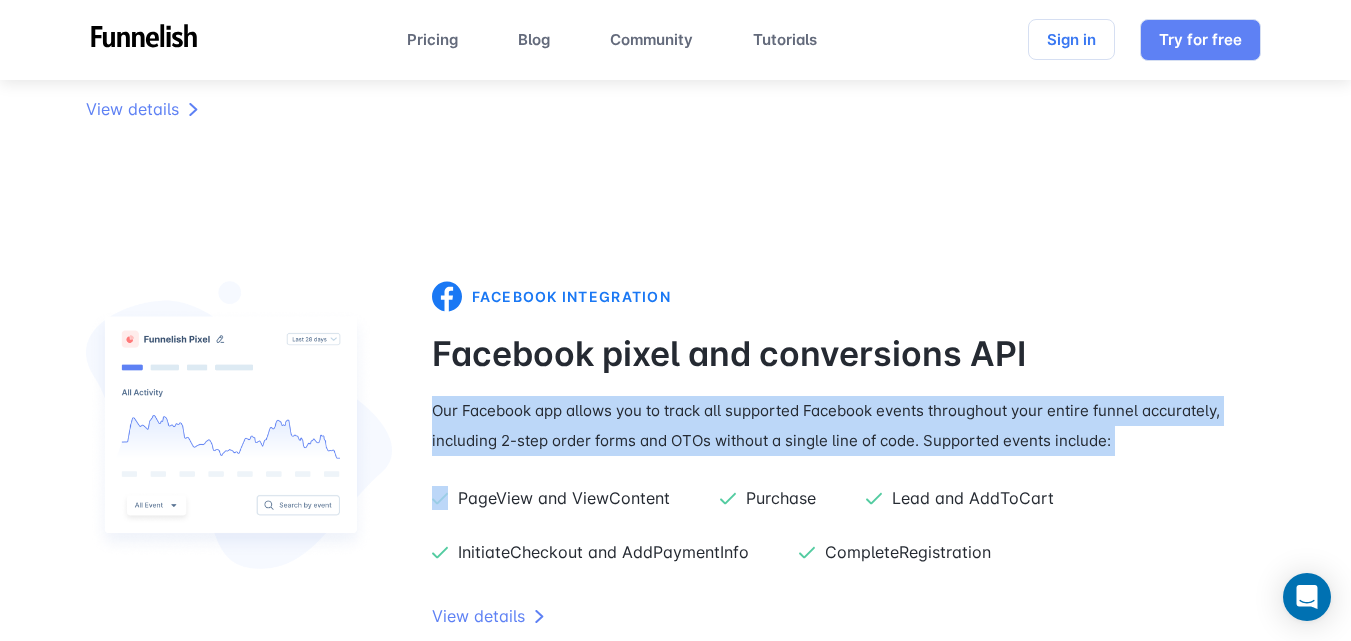 click on "Our Facebook app allows you to track all supported Facebook events throughout your entire funnel accurately,
including 2-step order forms and OTOs without a single line of code. Supported events include:" at bounding box center [849, 426] 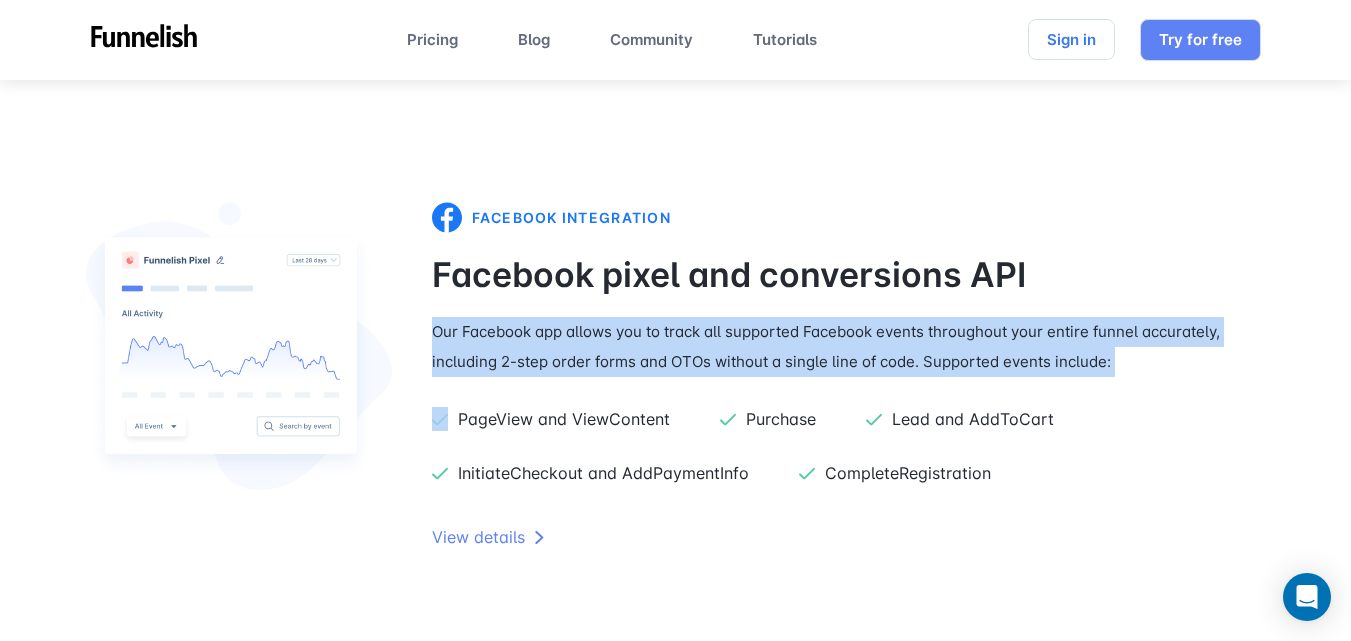 scroll, scrollTop: 5400, scrollLeft: 0, axis: vertical 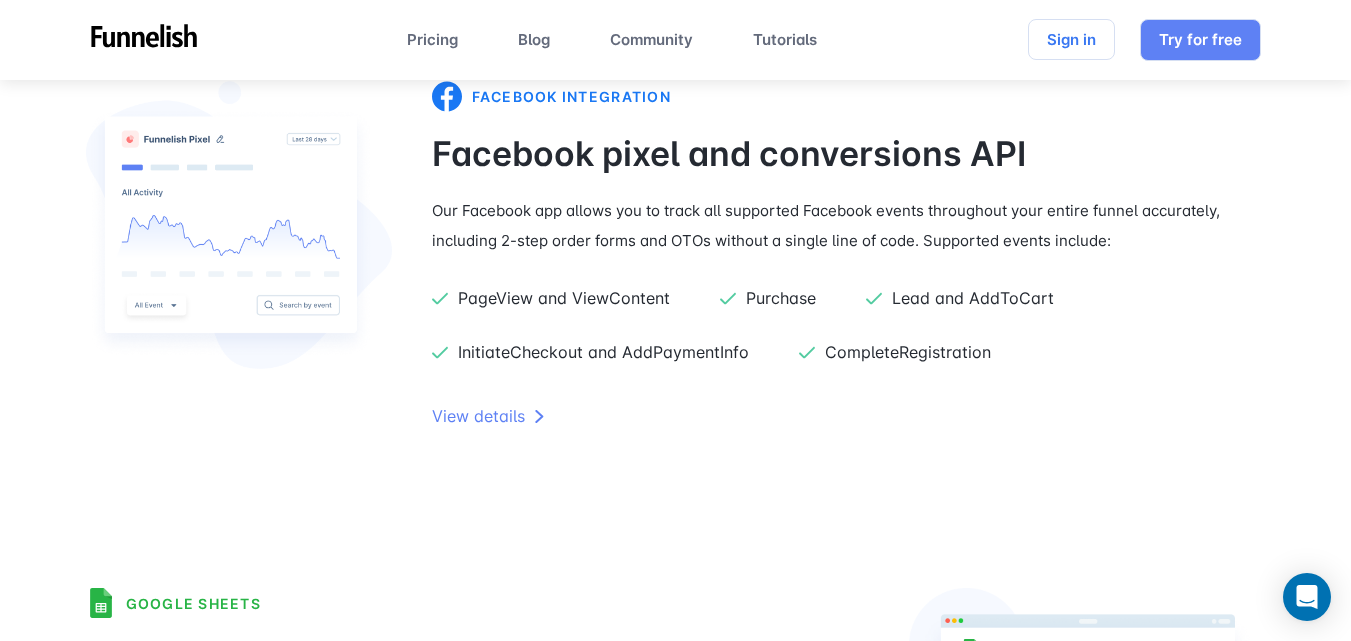 click on "Lead and AddToCart" at bounding box center [985, 298] 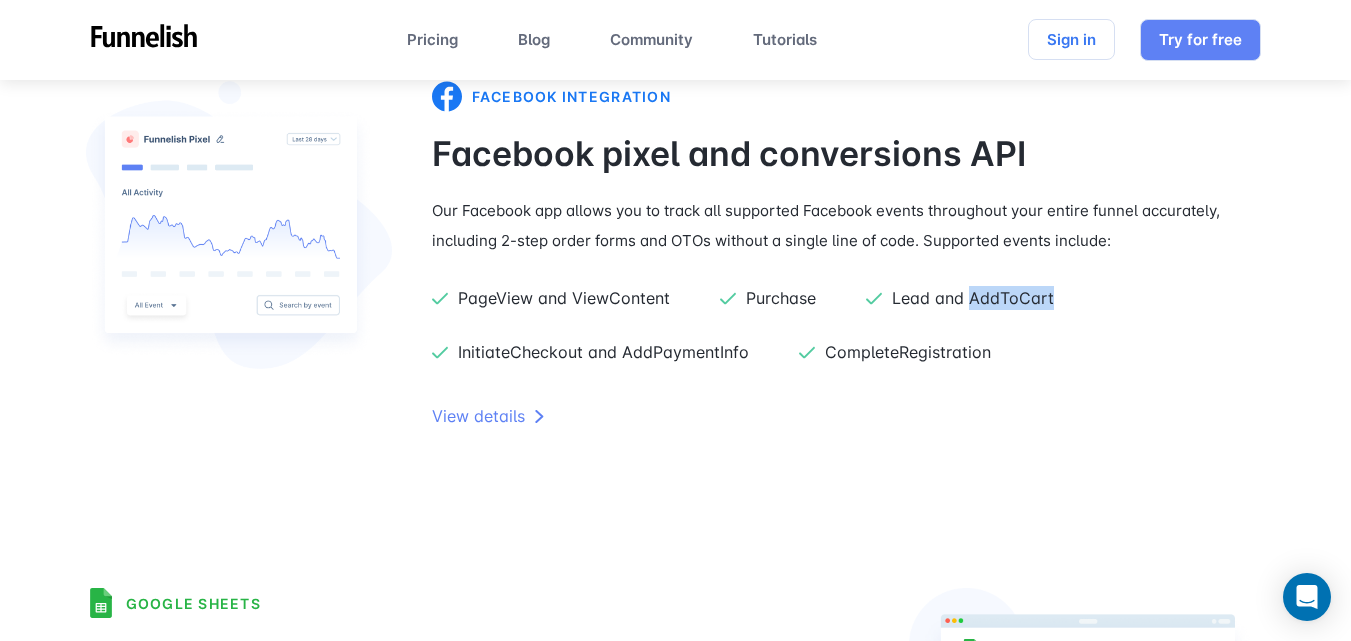 click on "Lead and AddToCart" at bounding box center [985, 298] 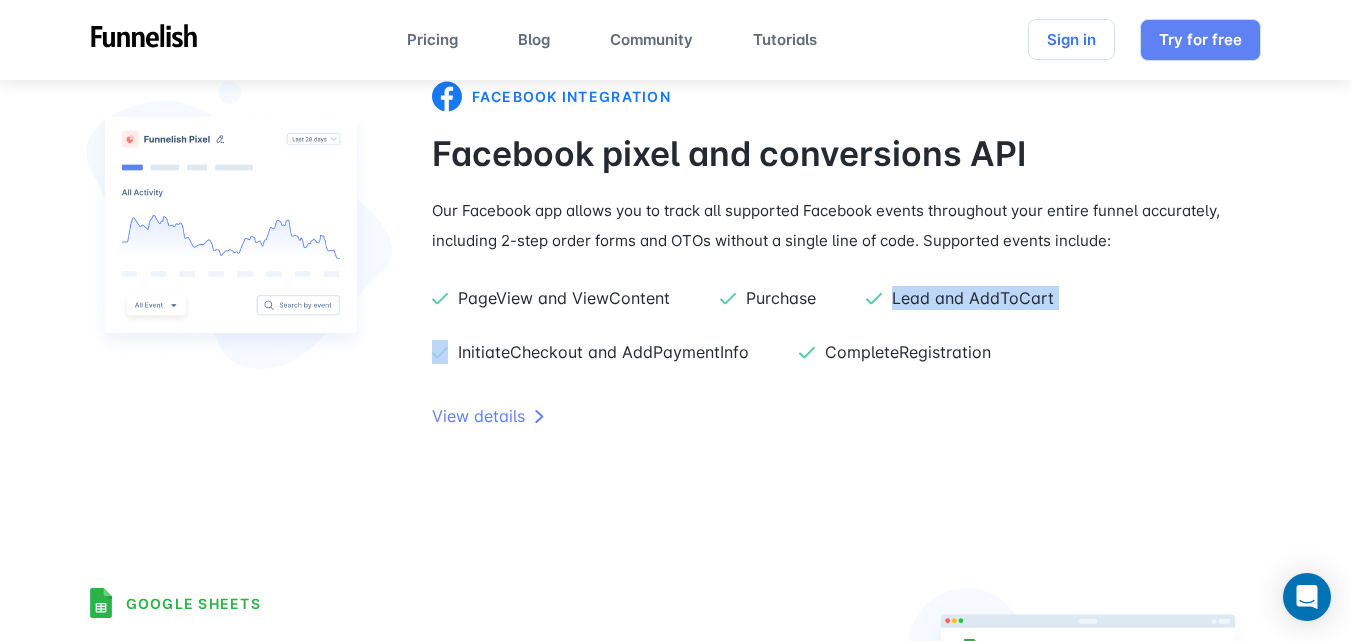 click on "Lead and AddToCart" at bounding box center (985, 298) 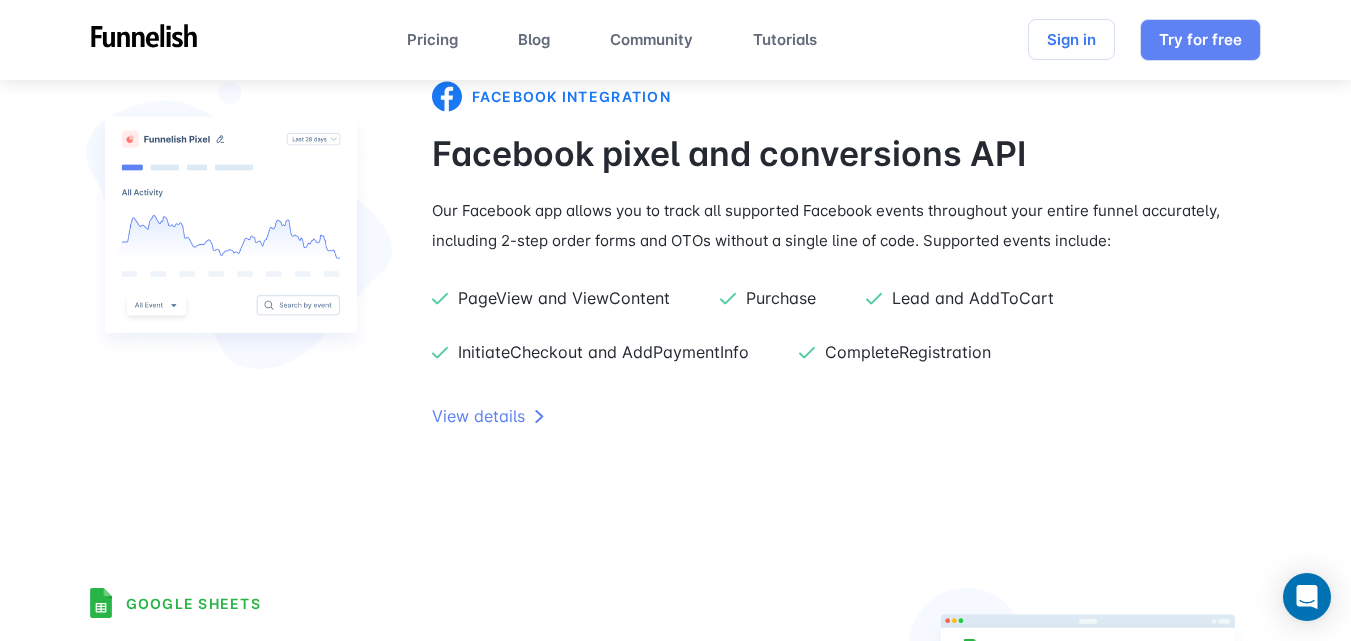 click on "CompleteRegistration" at bounding box center (908, 352) 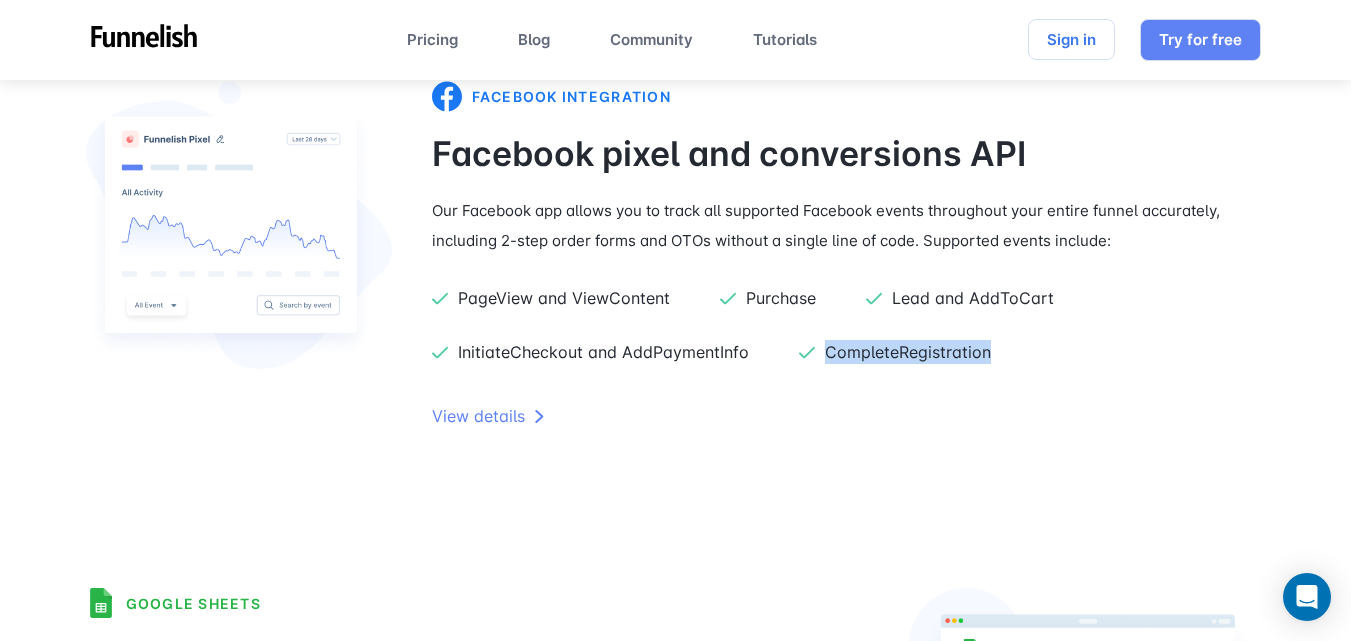 click on "CompleteRegistration" at bounding box center (908, 352) 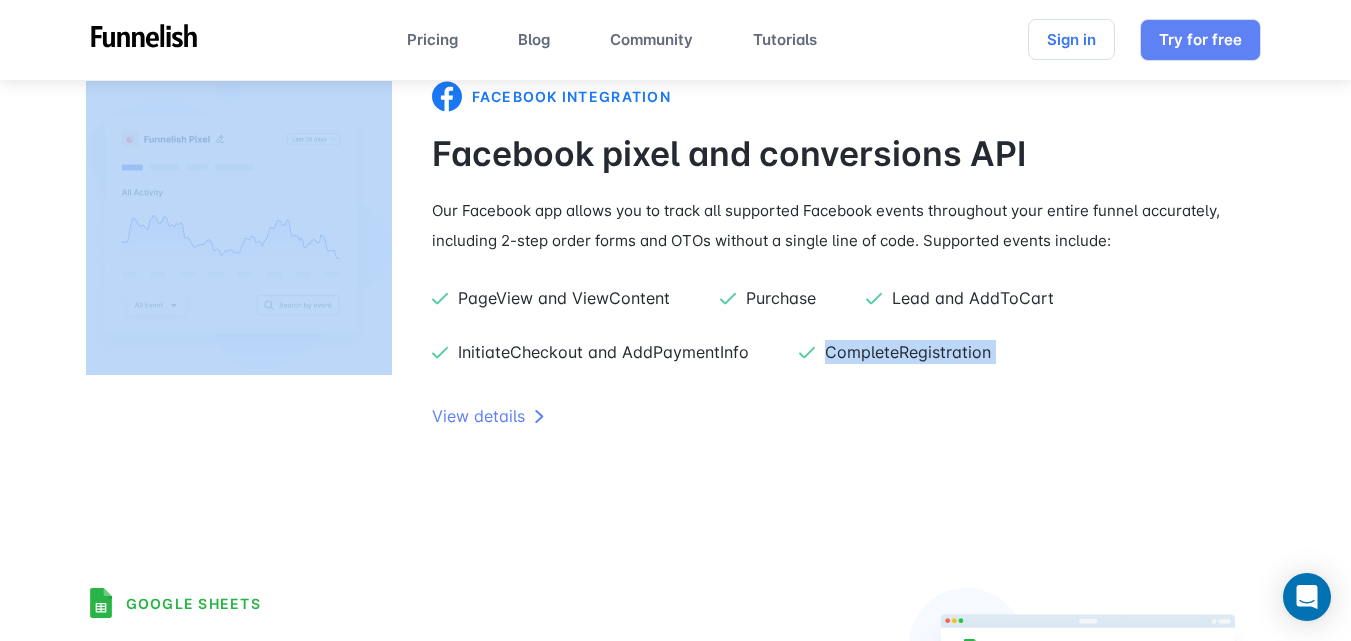 click on "CompleteRegistration" at bounding box center (908, 352) 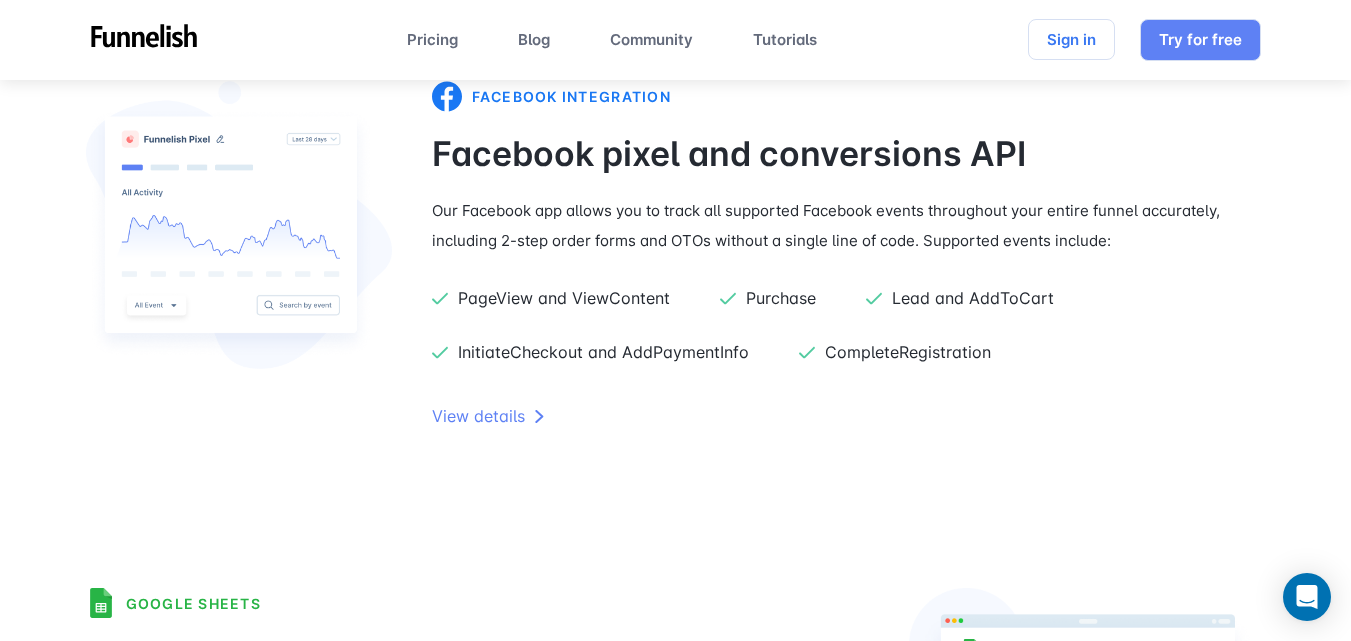 click on "Facebook integration    Facebook pixel and conversions API    Our Facebook app allows you to track all supported Facebook events throughout your entire funnel accurately,
including 2-step order forms and OTOs without a single line of code. Supported events include:     PageView and ViewContent   Purchase   Lead and AddToCart   InitiateCheckout and AddPaymentInfo   CompleteRegistration   View details" at bounding box center (849, 264) 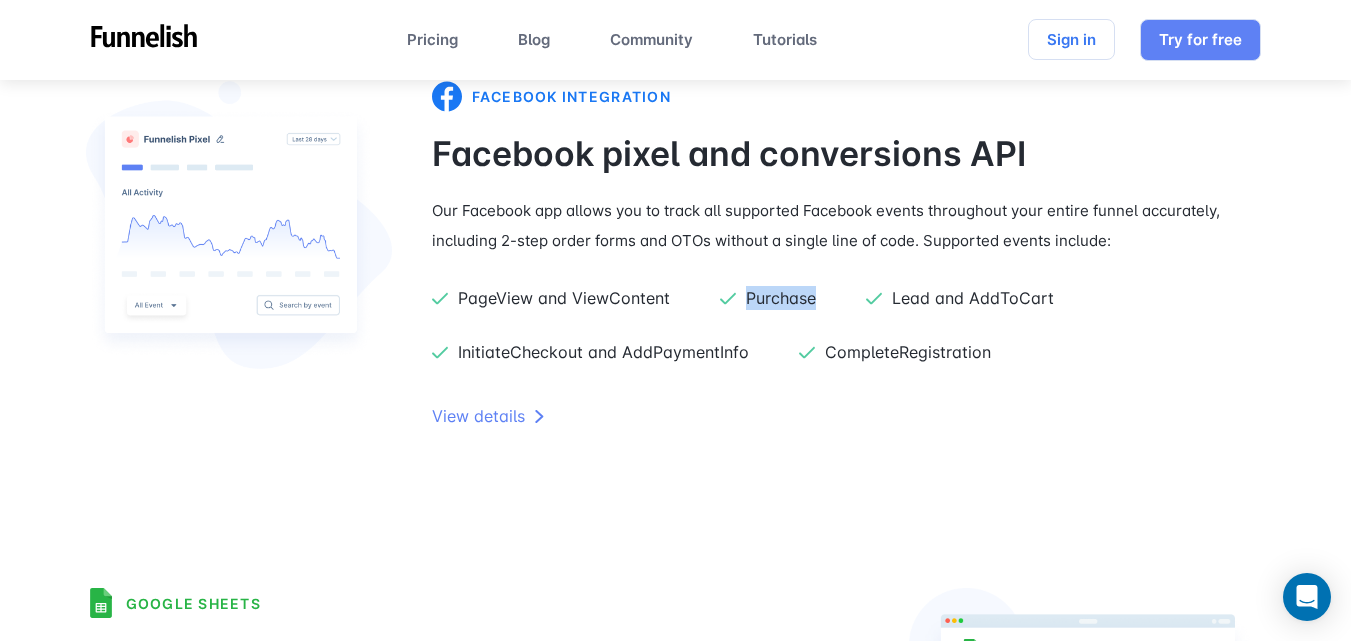 click on "Facebook integration    Facebook pixel and conversions API    Our Facebook app allows you to track all supported Facebook events throughout your entire funnel accurately,
including 2-step order forms and OTOs without a single line of code. Supported events include:     PageView and ViewContent   Purchase   Lead and AddToCart   InitiateCheckout and AddPaymentInfo   CompleteRegistration   View details" at bounding box center (849, 264) 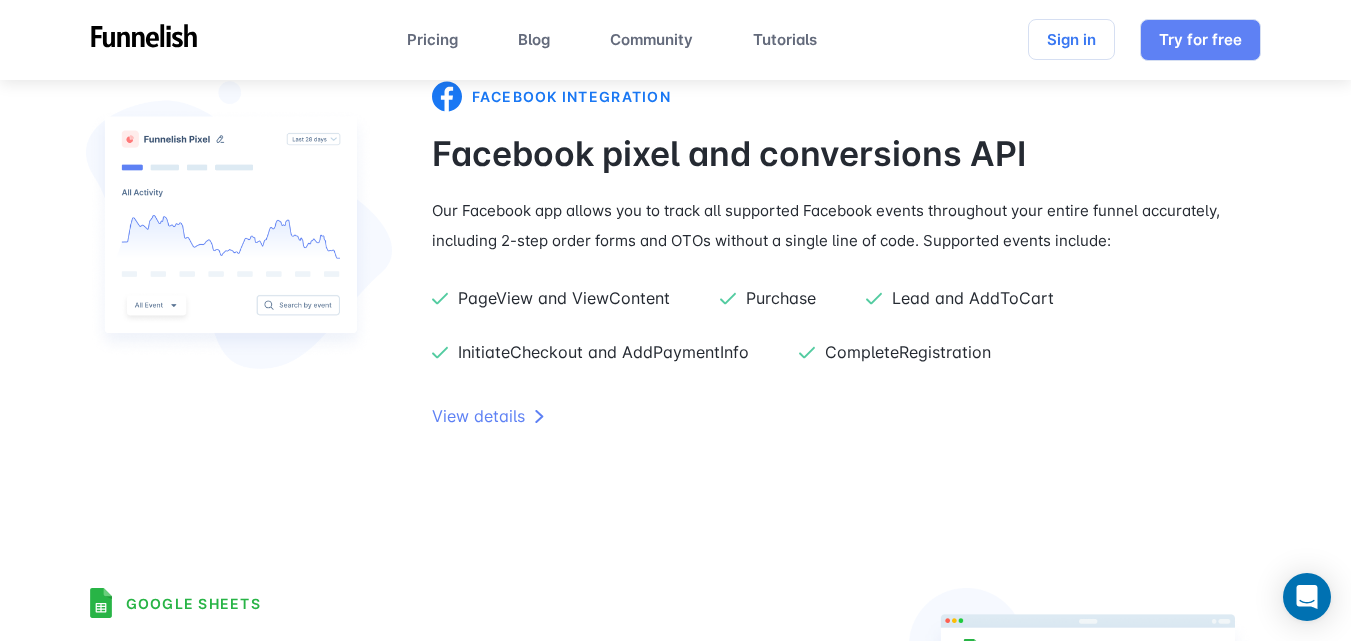 click on "PageView and ViewContent   Purchase   Lead and AddToCart   InitiateCheckout and AddPaymentInfo   CompleteRegistration" at bounding box center [768, 330] 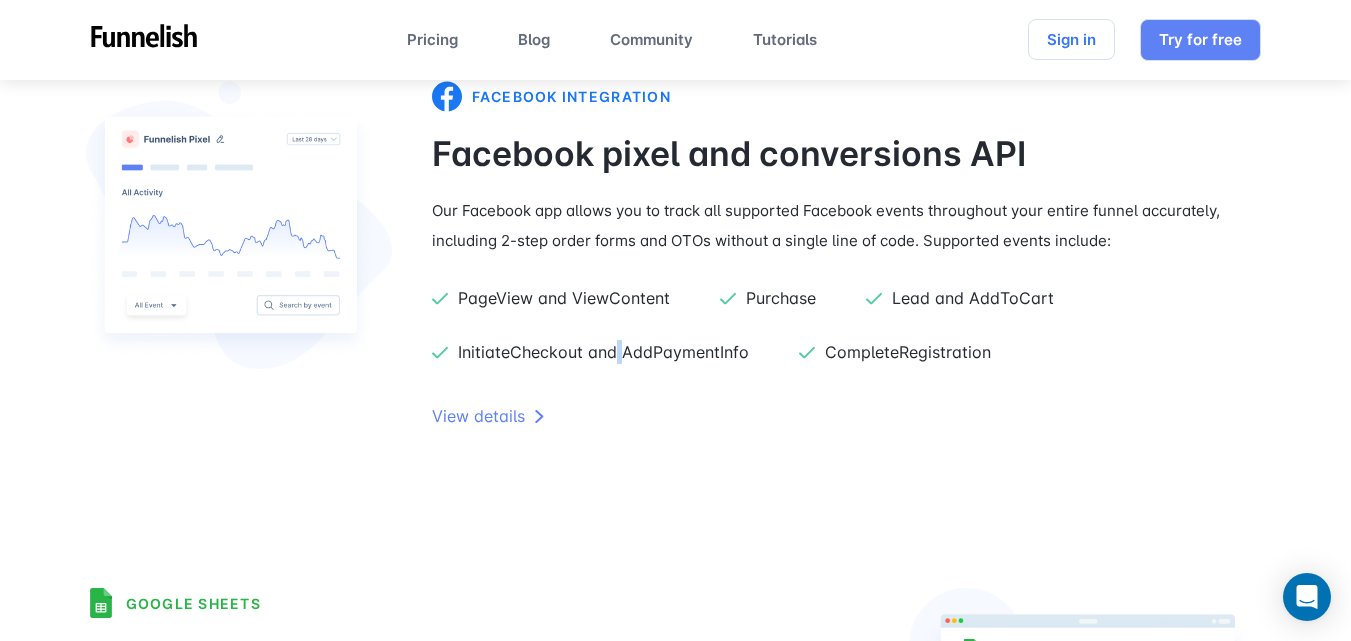 click on "PageView and ViewContent   Purchase   Lead and AddToCart   InitiateCheckout and AddPaymentInfo   CompleteRegistration" at bounding box center (768, 330) 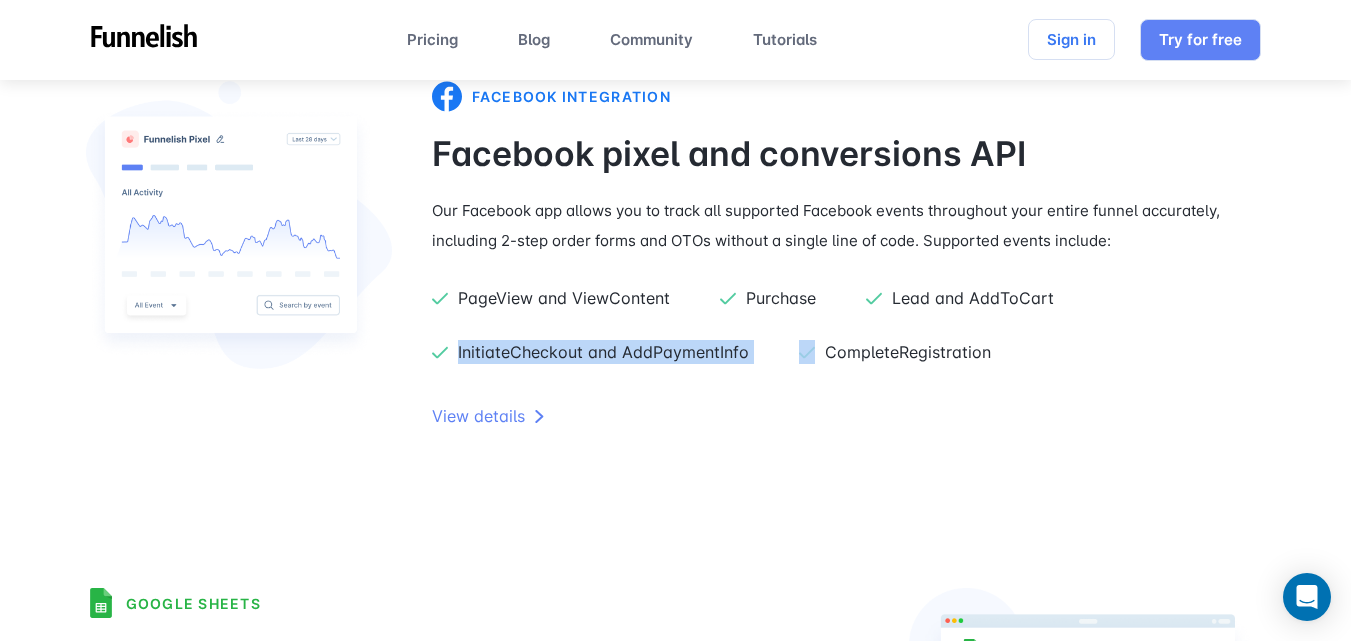 click on "PageView and ViewContent   Purchase   Lead and AddToCart   InitiateCheckout and AddPaymentInfo   CompleteRegistration" at bounding box center [768, 330] 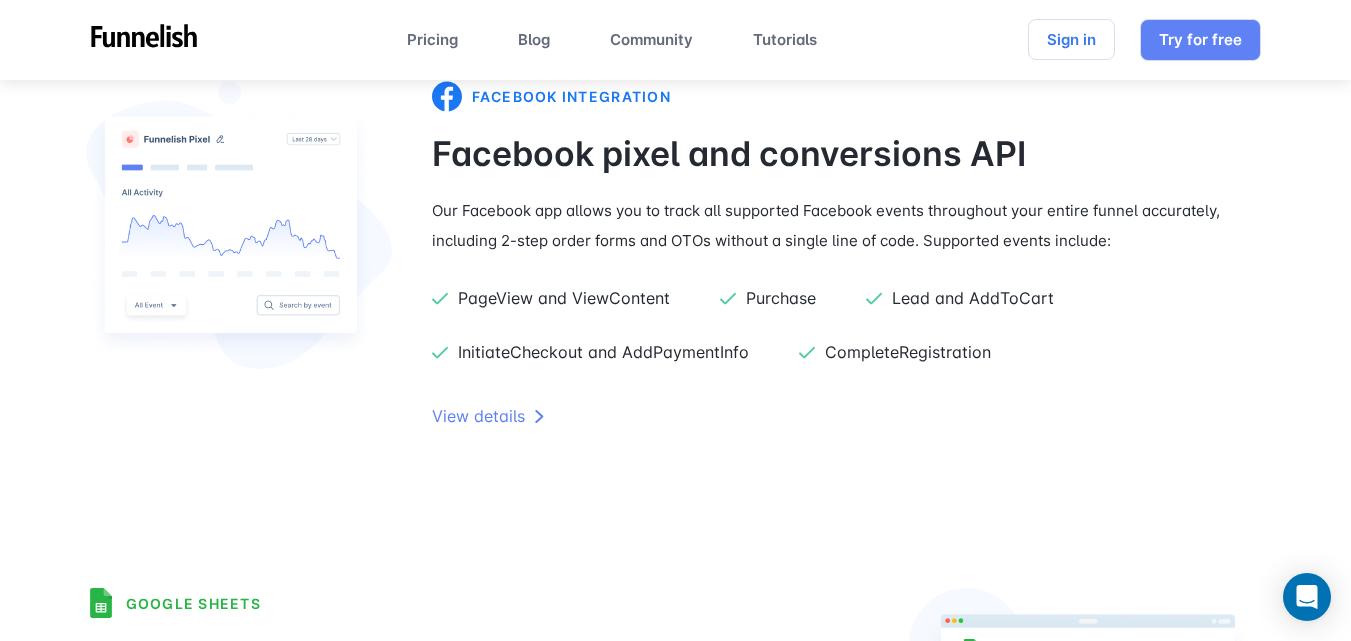 click on "PageView and ViewContent" at bounding box center [564, 298] 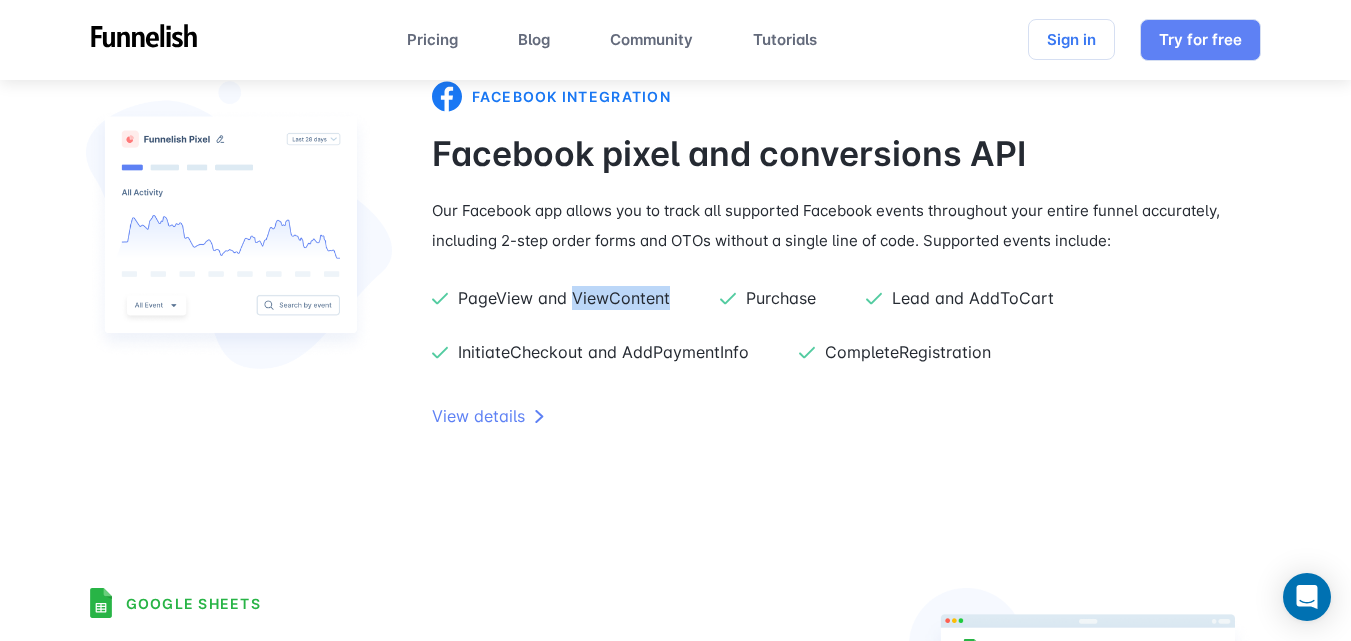 click on "PageView and ViewContent" at bounding box center [564, 298] 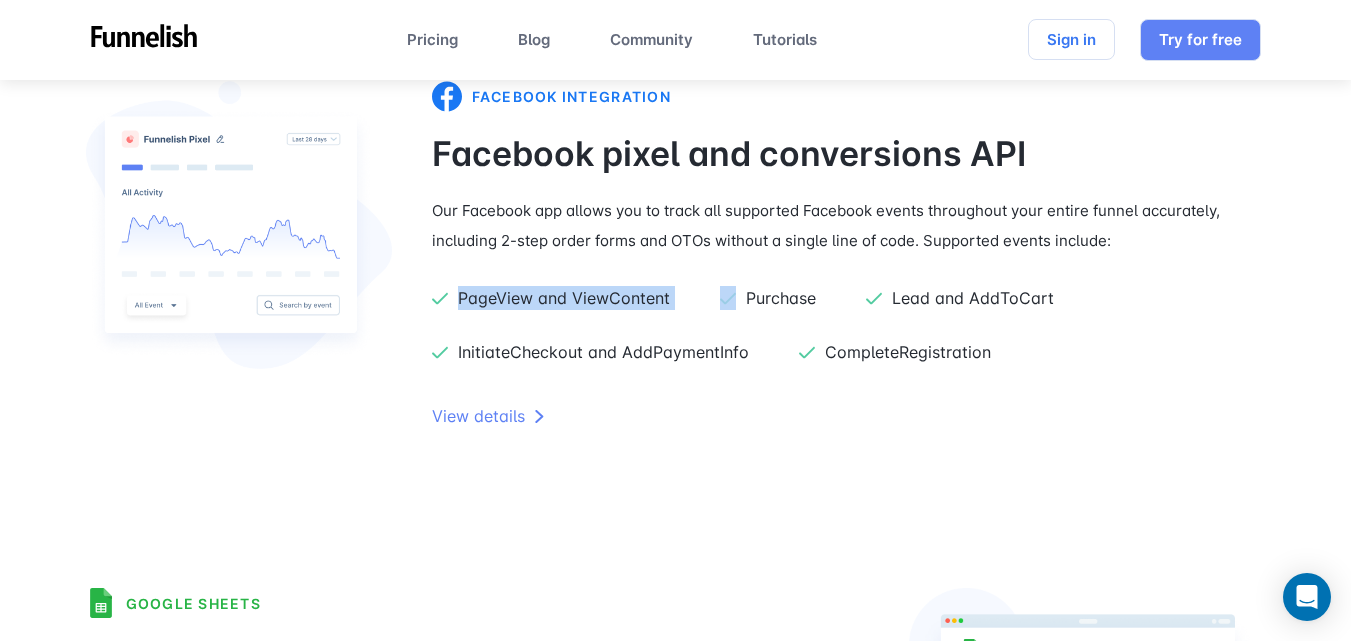 click on "PageView and ViewContent" at bounding box center (564, 298) 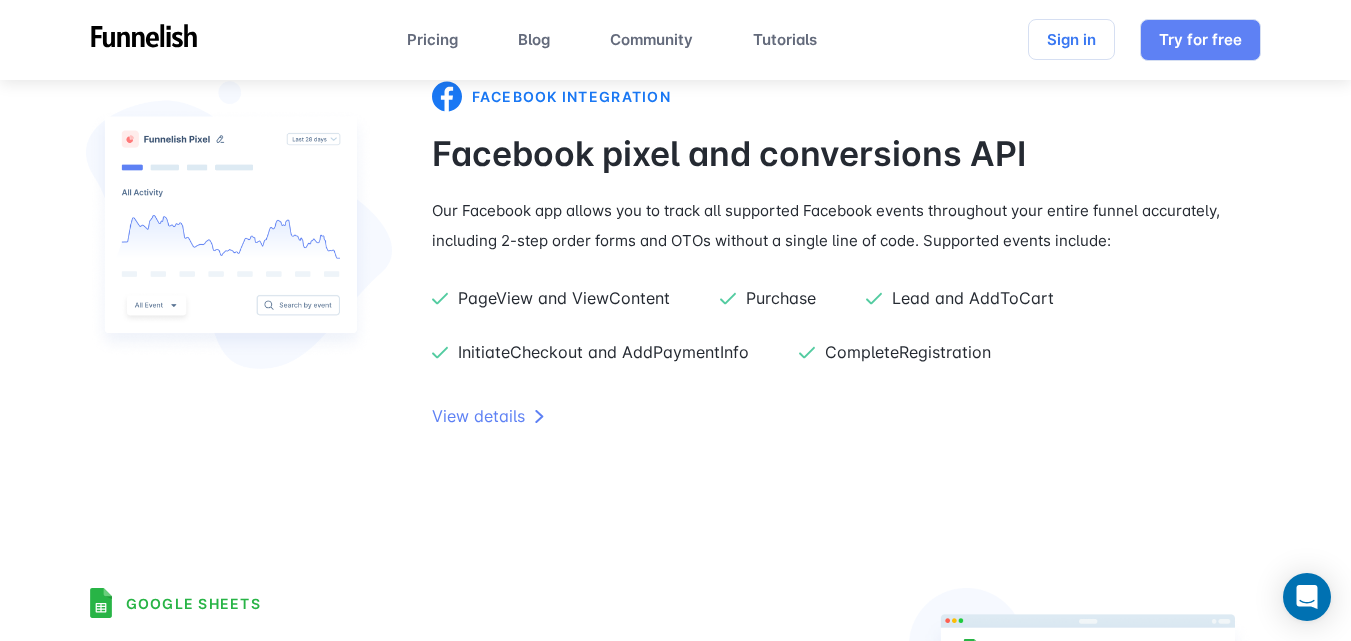 click on "InitiateCheckout and AddPaymentInfo" at bounding box center (615, 352) 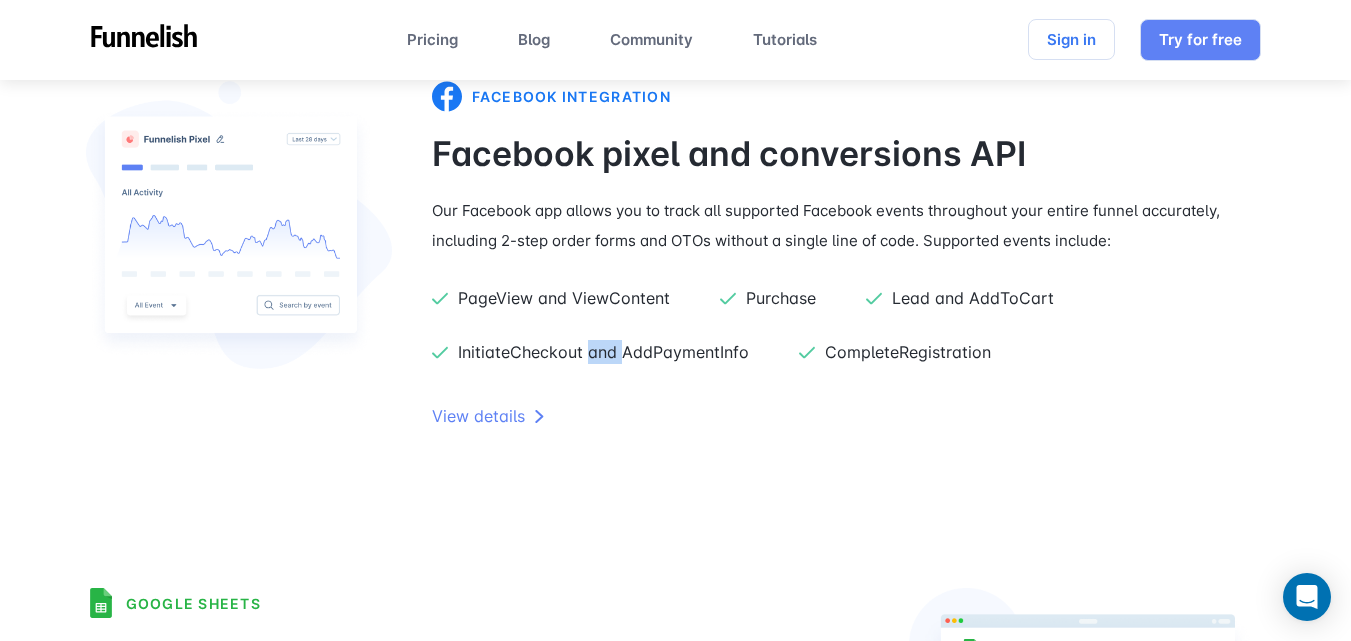 click on "InitiateCheckout and AddPaymentInfo" at bounding box center (615, 352) 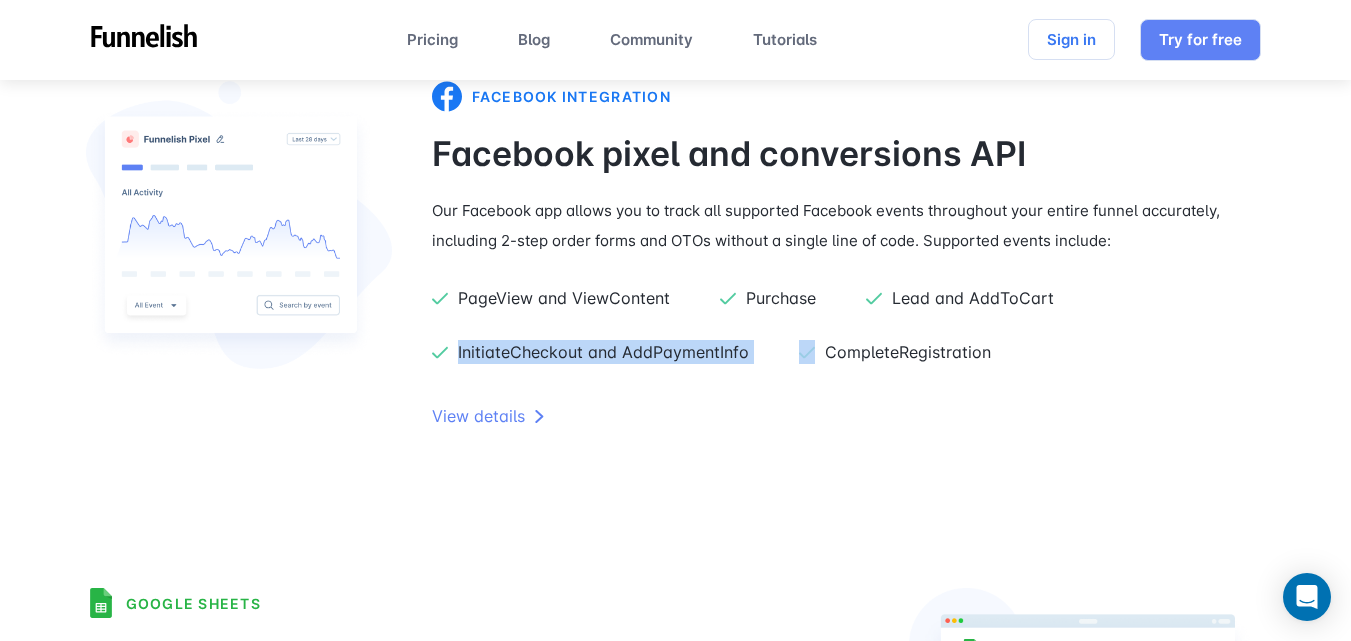 click on "InitiateCheckout and AddPaymentInfo" at bounding box center [615, 352] 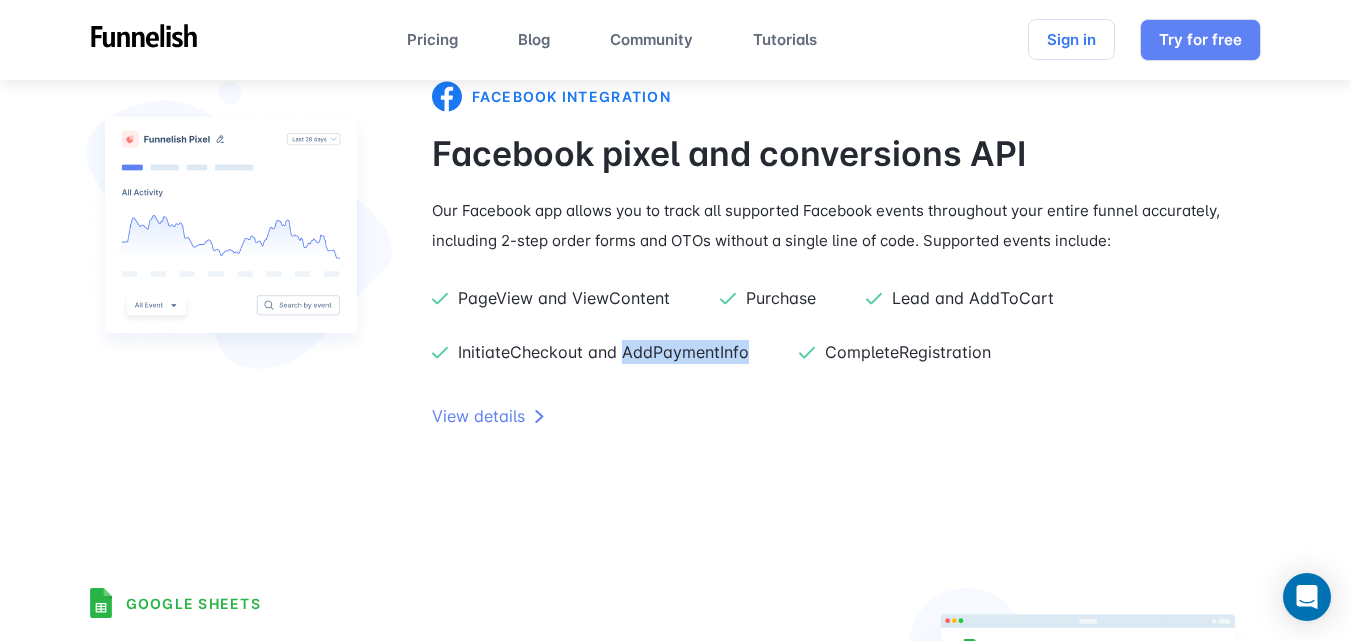 click on "InitiateCheckout and AddPaymentInfo" at bounding box center [615, 352] 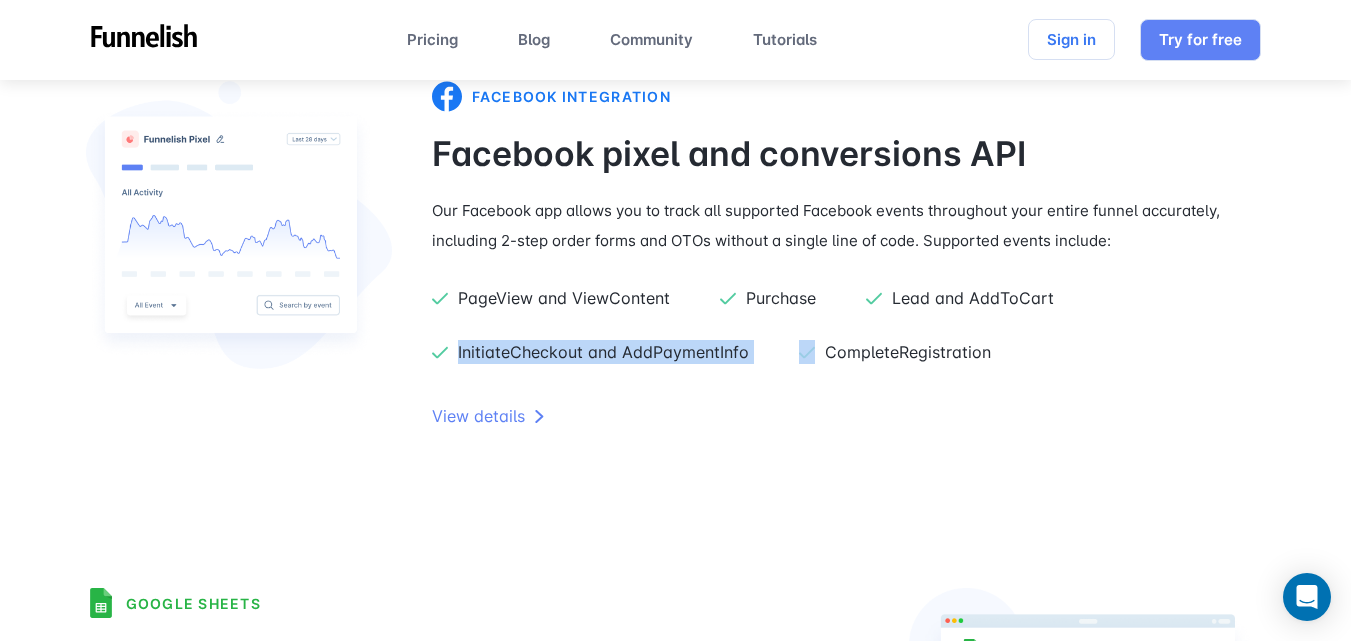 click on "InitiateCheckout and AddPaymentInfo" at bounding box center [615, 352] 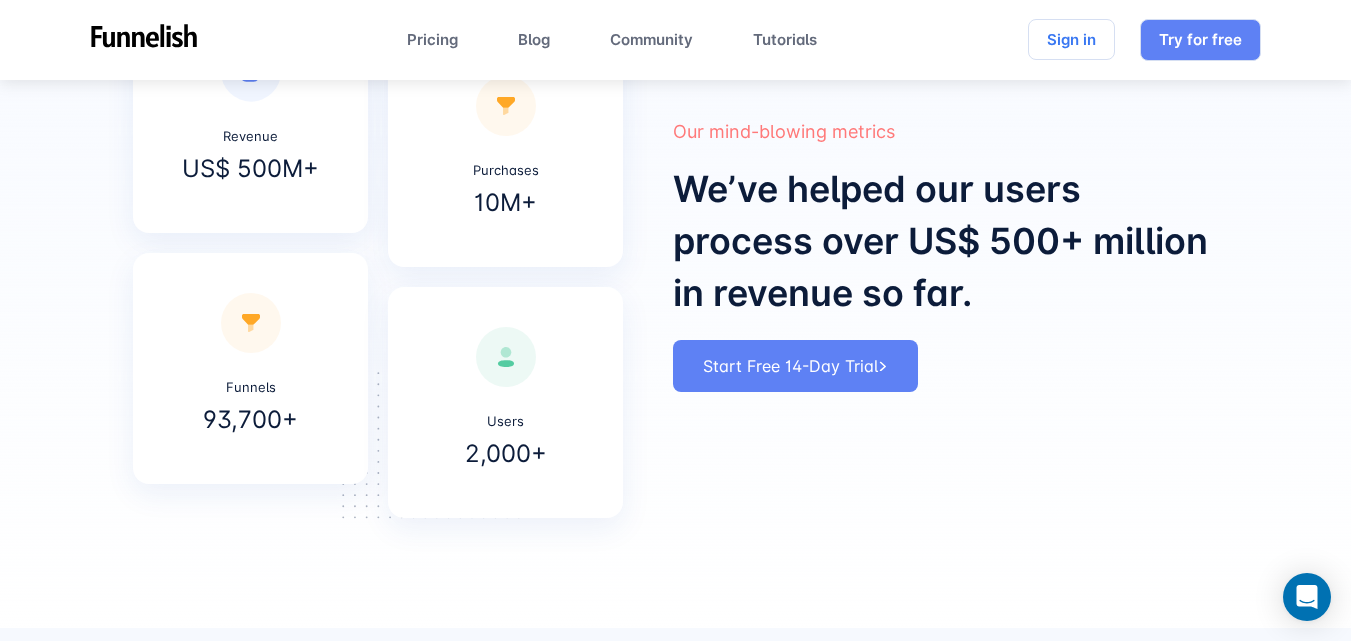 scroll, scrollTop: 6700, scrollLeft: 0, axis: vertical 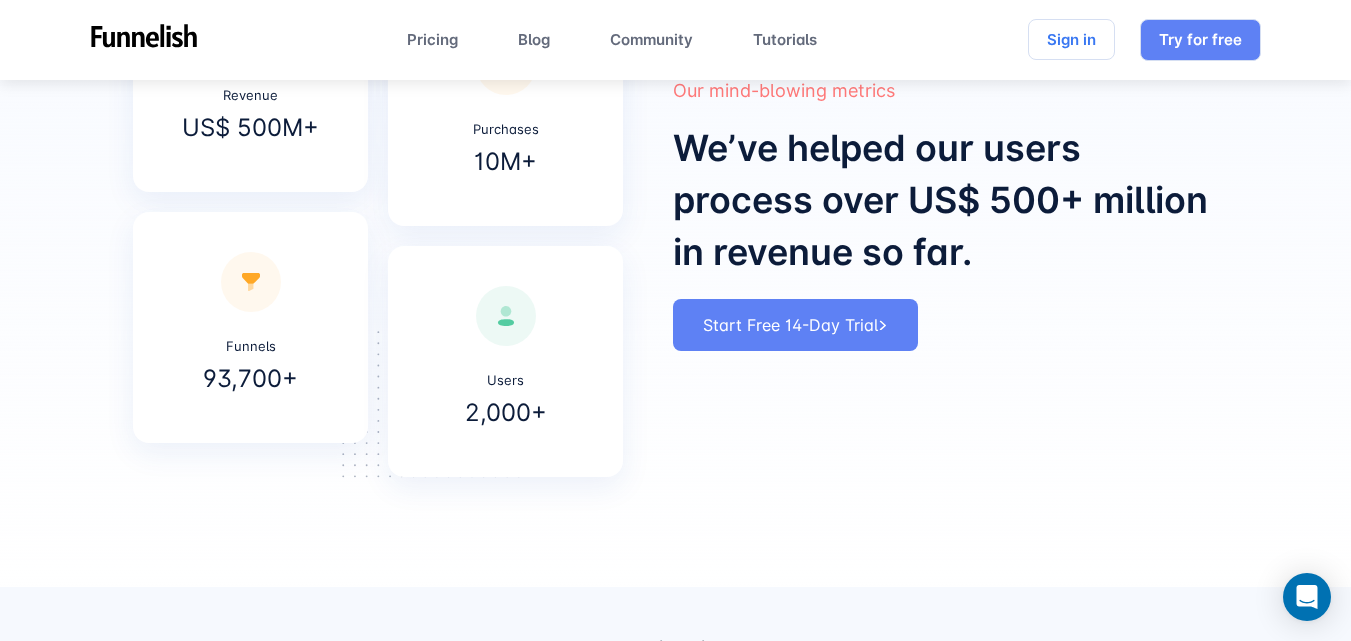 click on "Revenue   US$ 500M+     Funnels   93,700+     Purchases   10M+     Users   2,000+   Our mind-blowing metrics   We’ve helped our users process over US$ 500+ million in revenue so far.   Start Free 14-Day Trial" at bounding box center [675, 218] 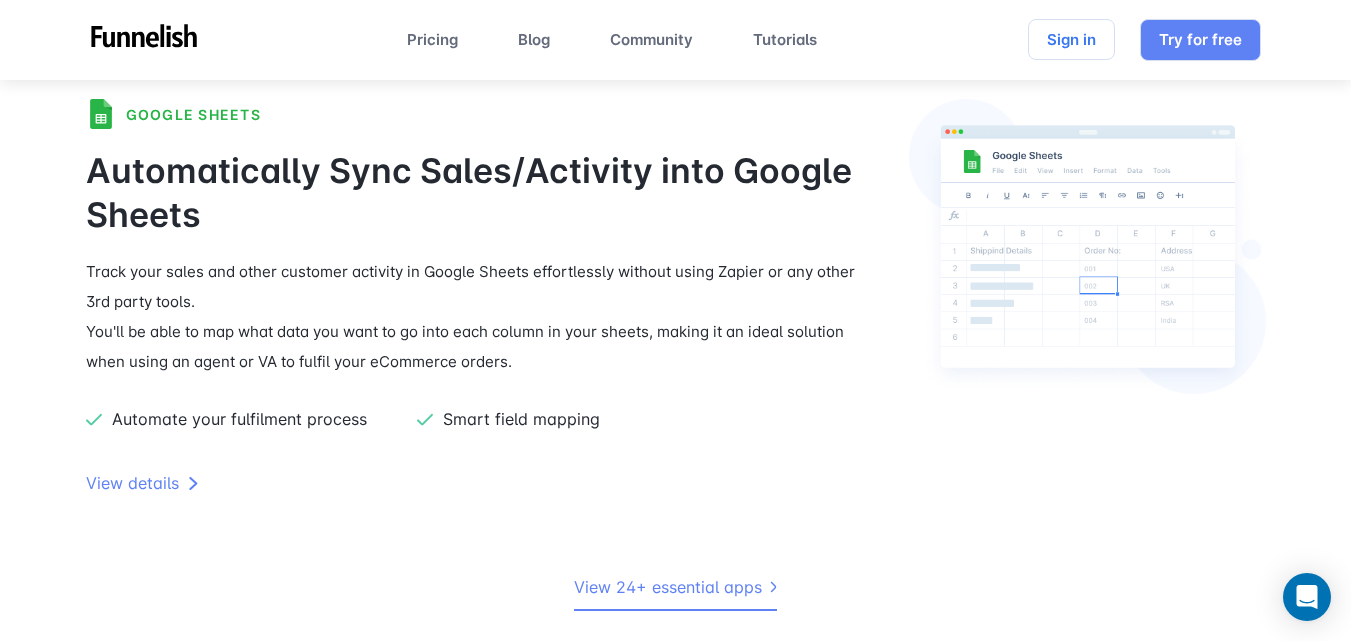scroll, scrollTop: 5800, scrollLeft: 0, axis: vertical 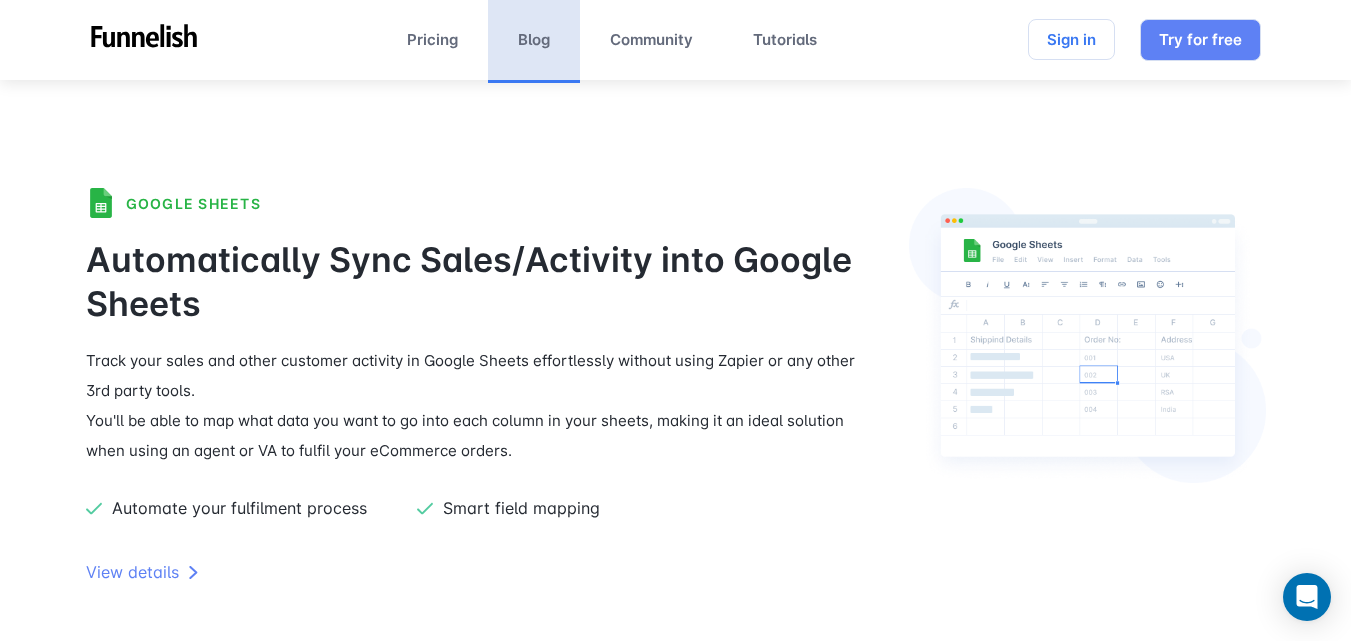 click on "Blog" at bounding box center (534, 40) 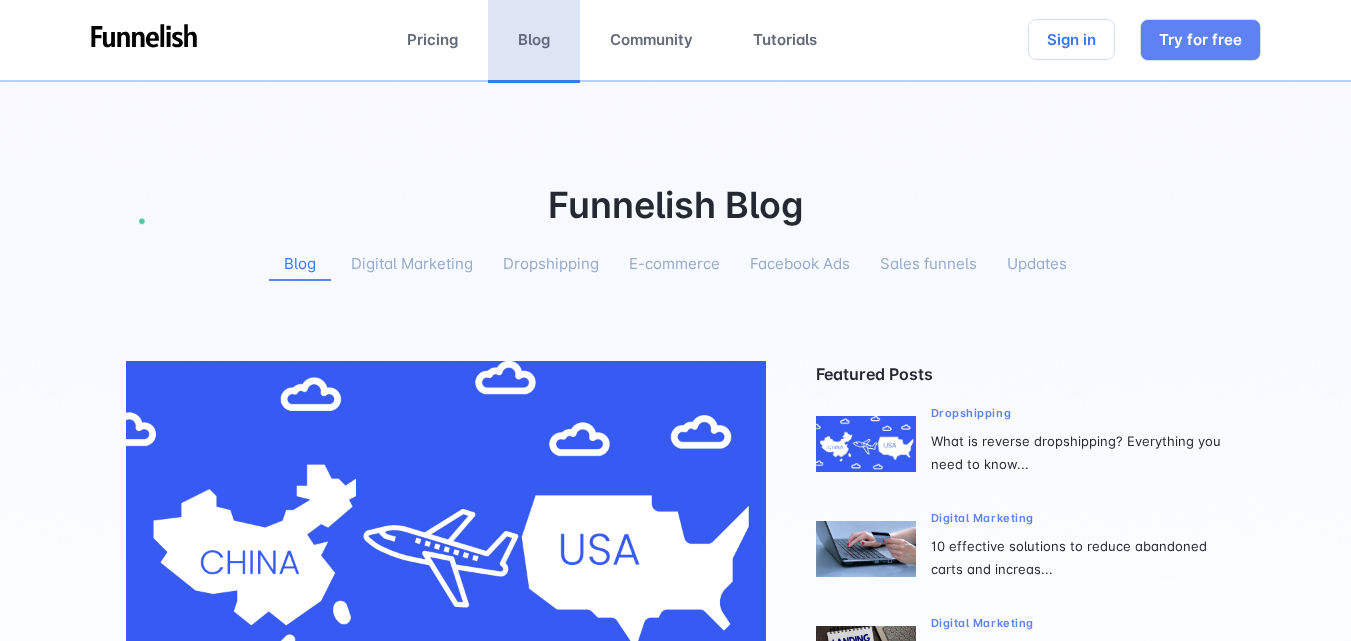 scroll, scrollTop: 0, scrollLeft: 0, axis: both 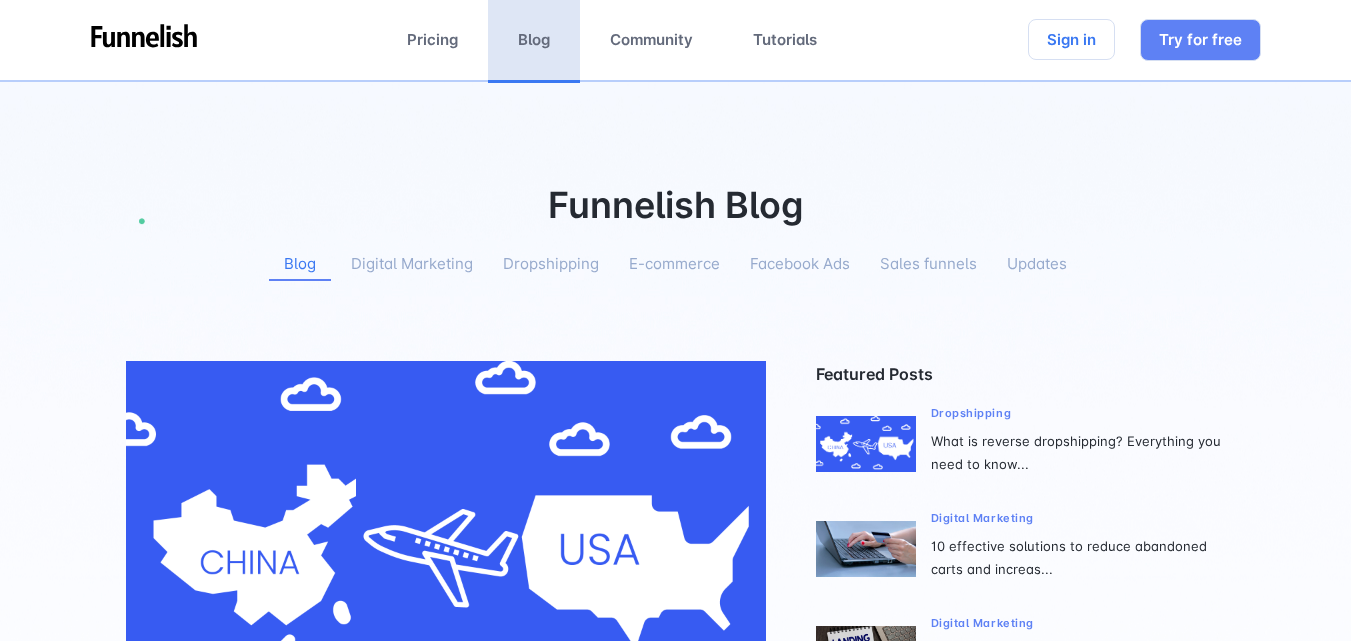 drag, startPoint x: 1192, startPoint y: 36, endPoint x: 1186, endPoint y: 63, distance: 27.658634 